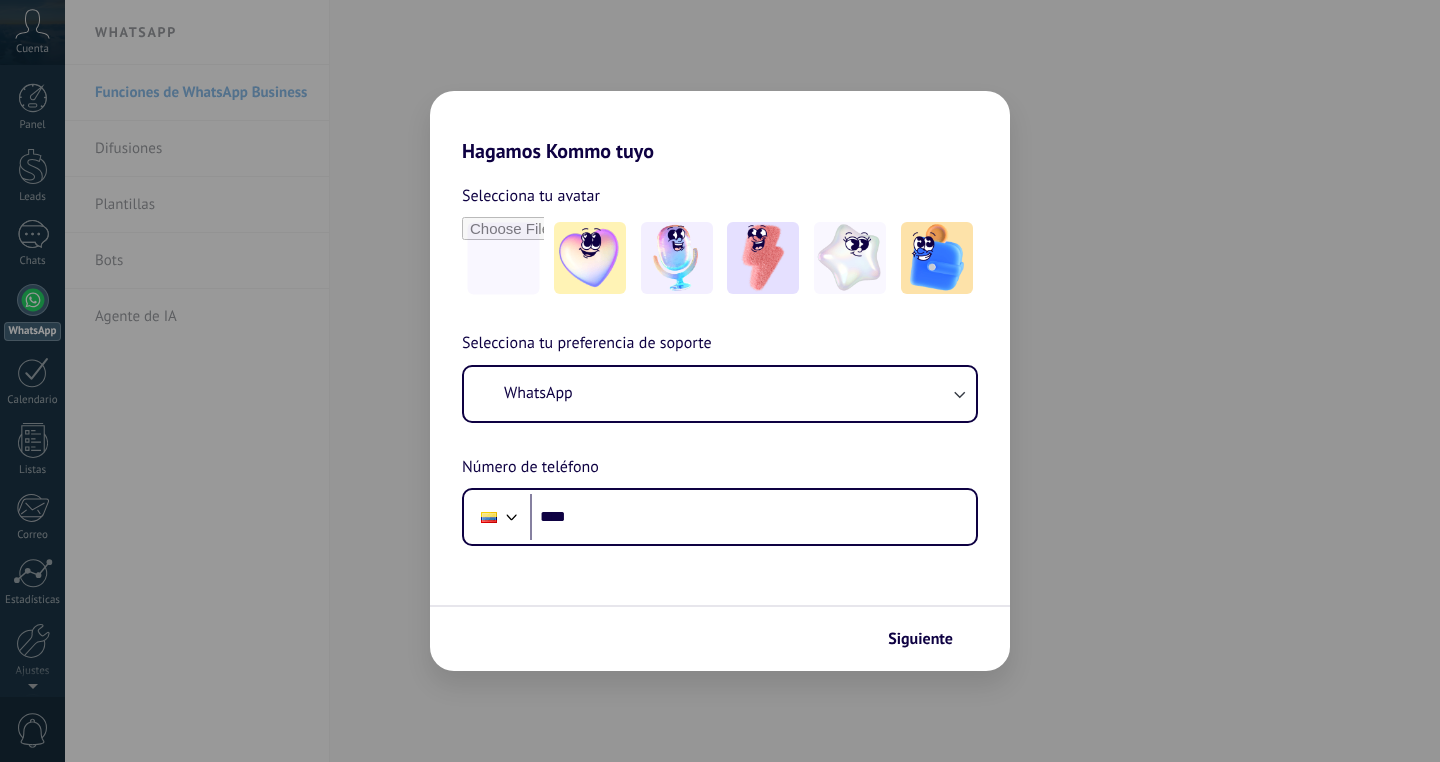 scroll, scrollTop: 0, scrollLeft: 0, axis: both 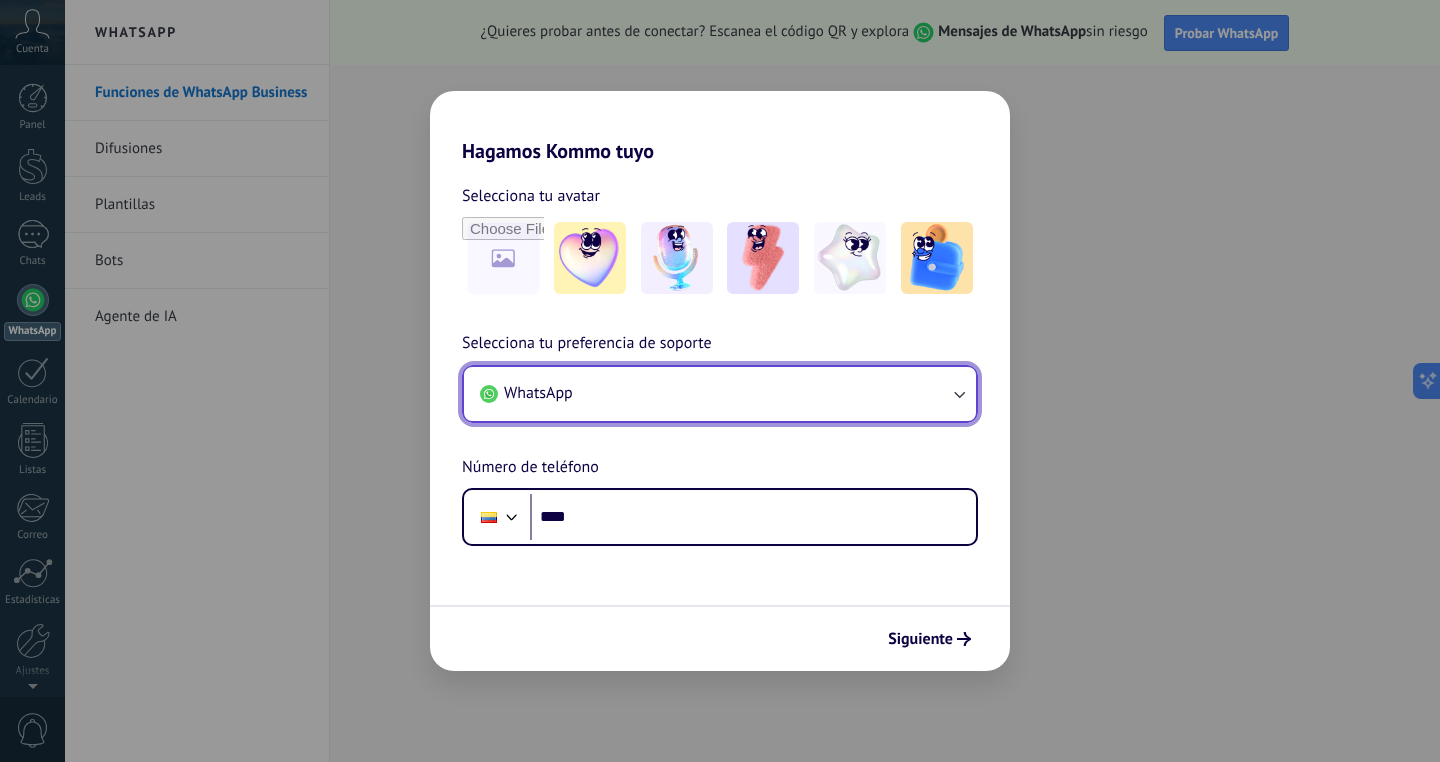 click 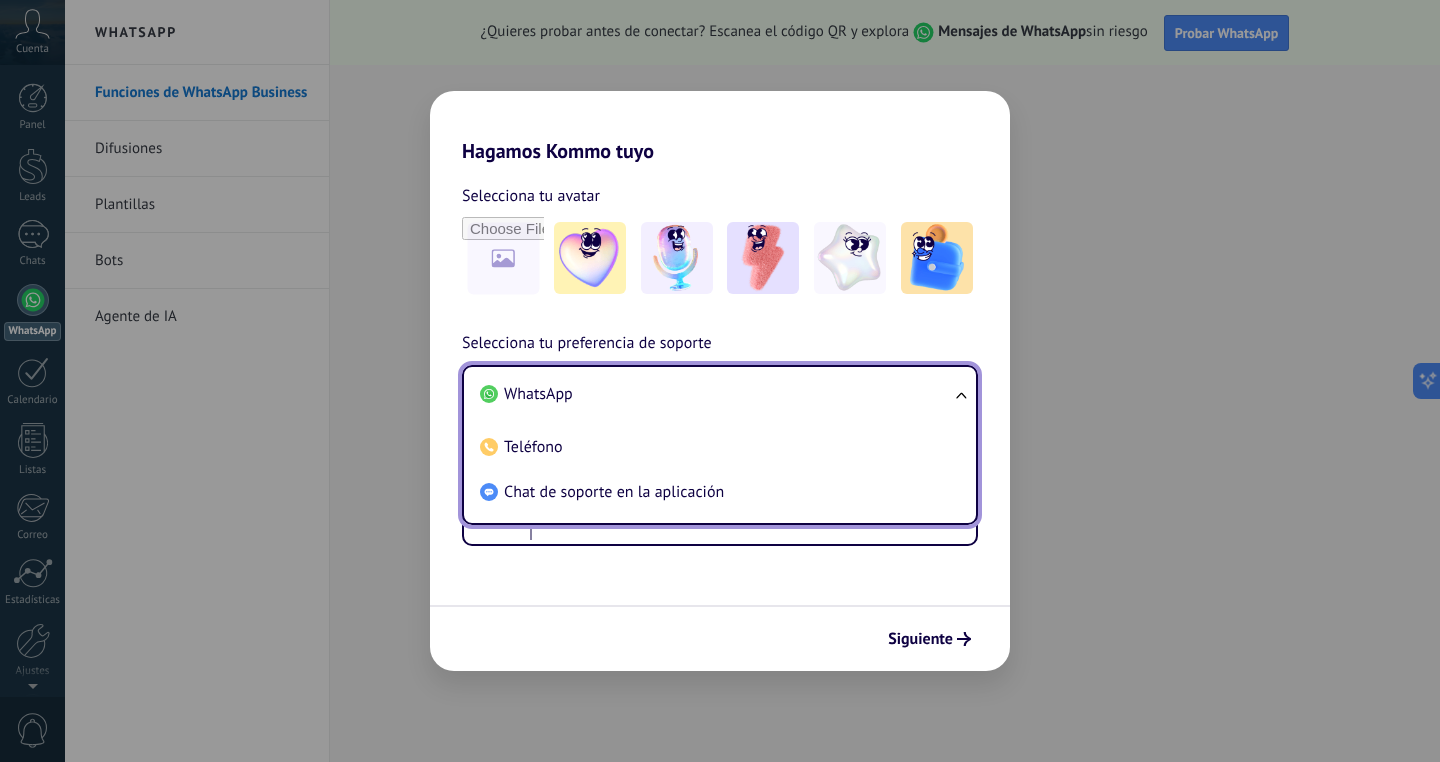 click on "WhatsApp" at bounding box center (716, 394) 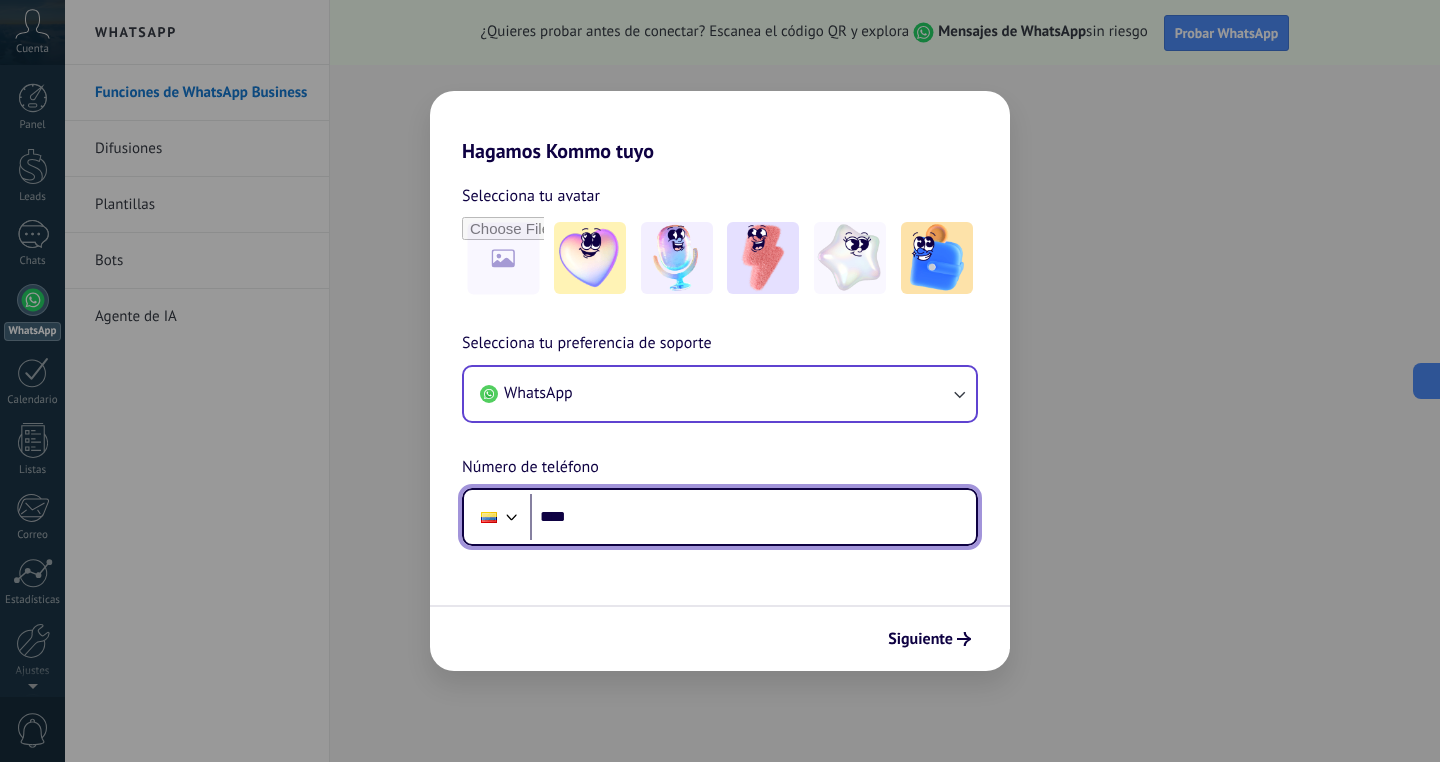 click on "****" at bounding box center [753, 517] 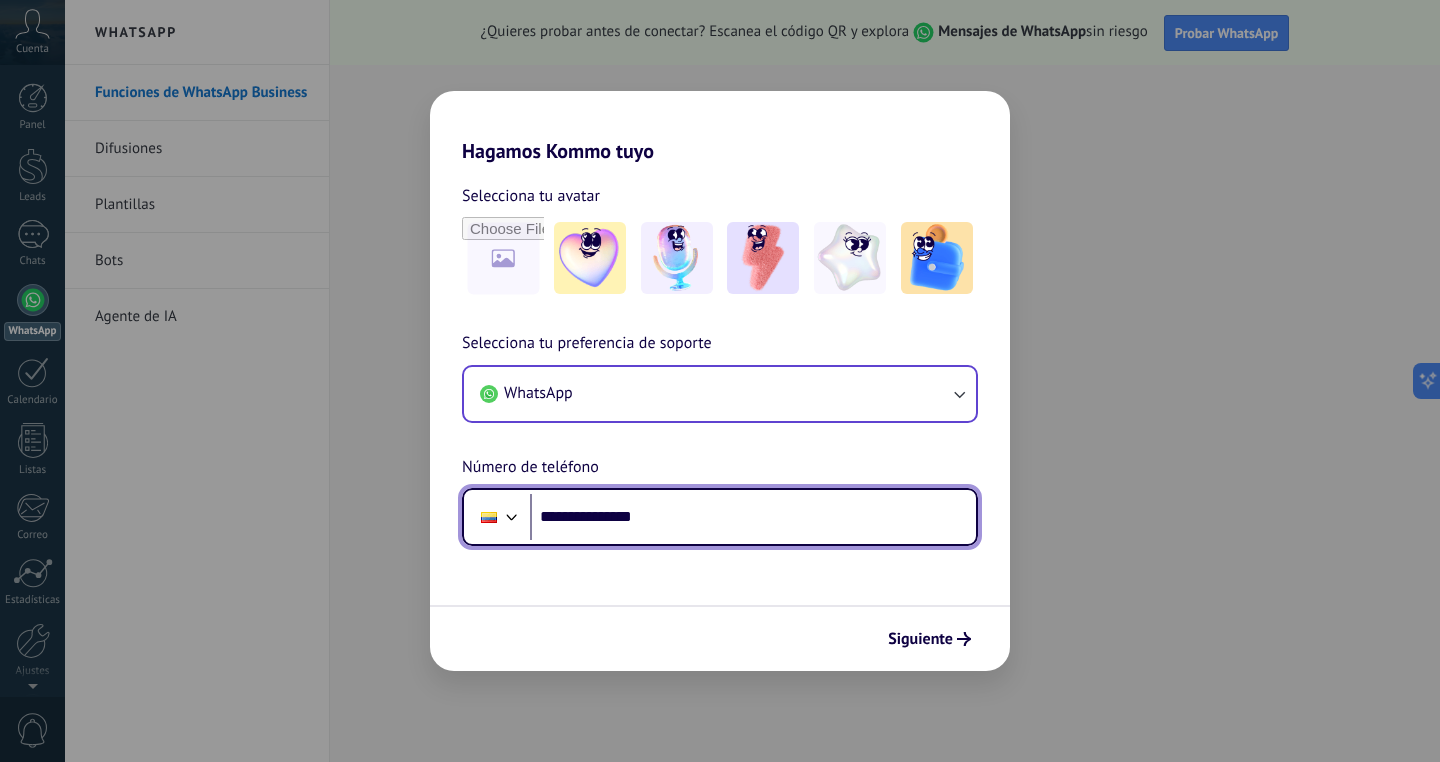 type on "**********" 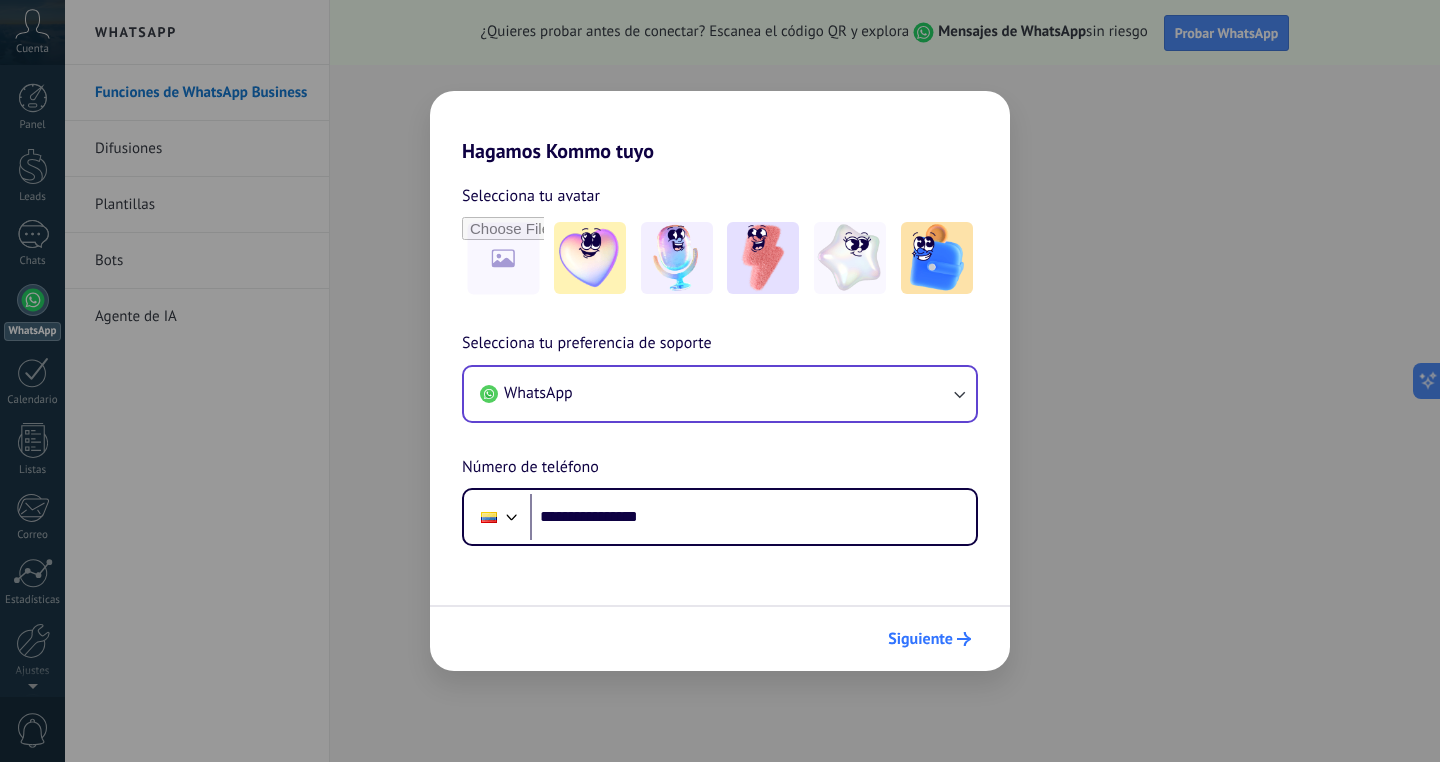 click on "Siguiente" at bounding box center (920, 639) 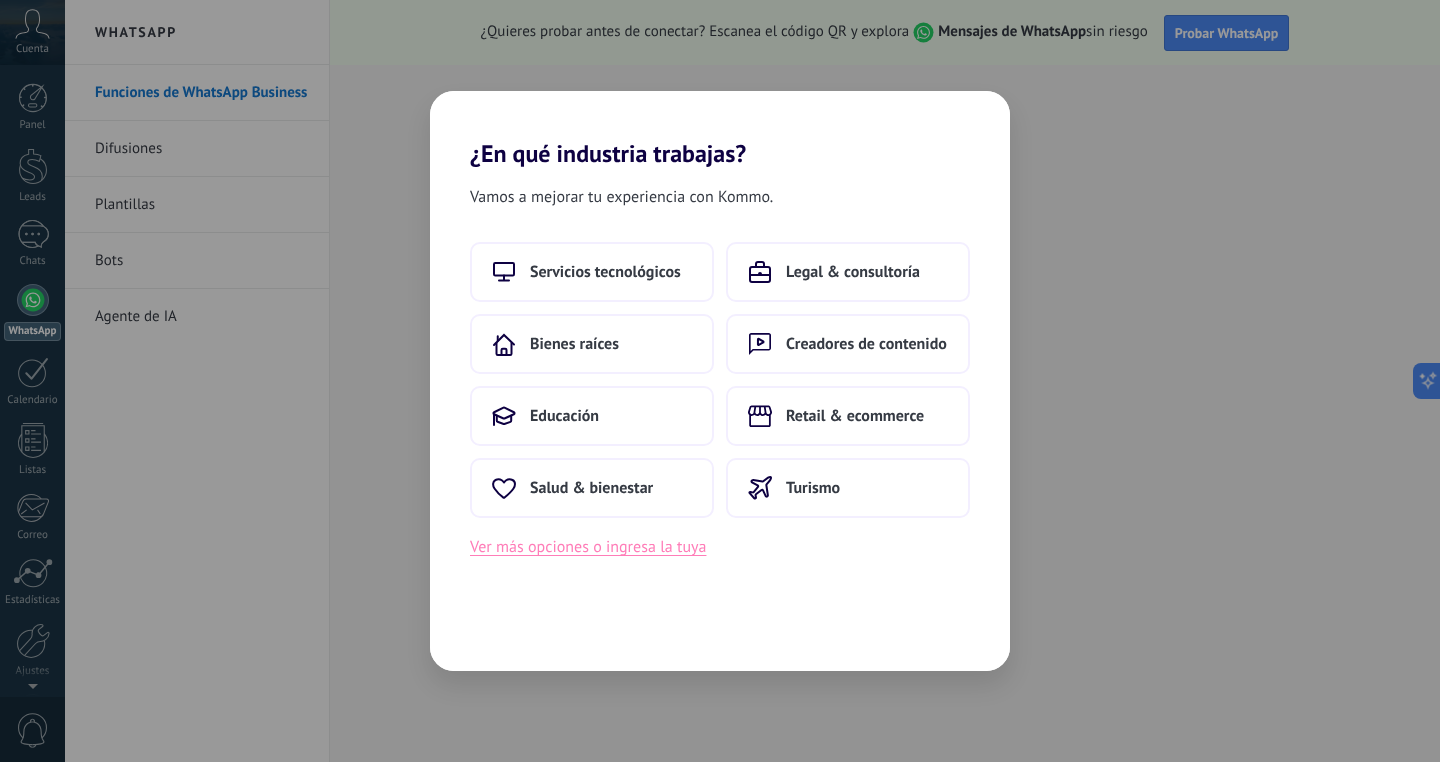 click on "Ver más opciones o ingresa la tuya" at bounding box center (588, 547) 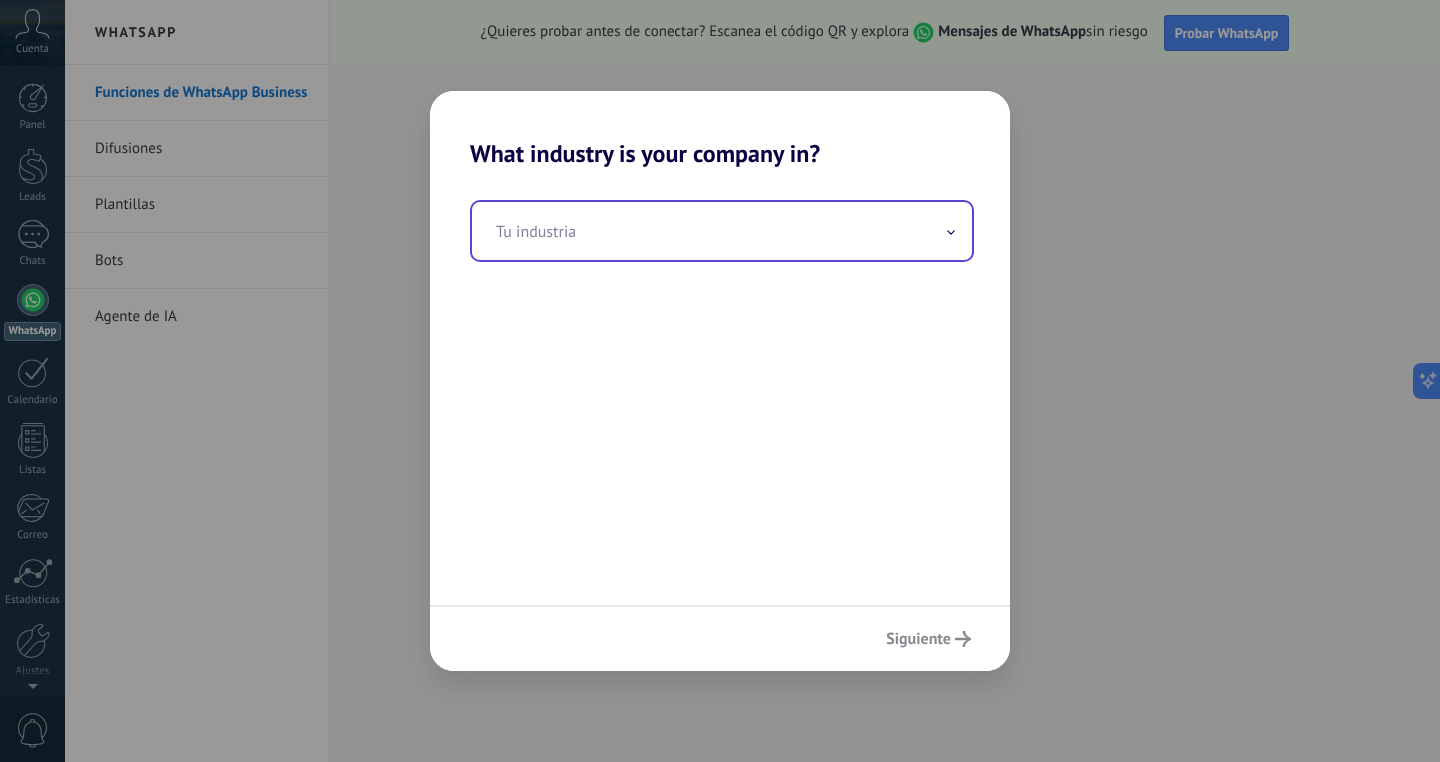 click at bounding box center [722, 231] 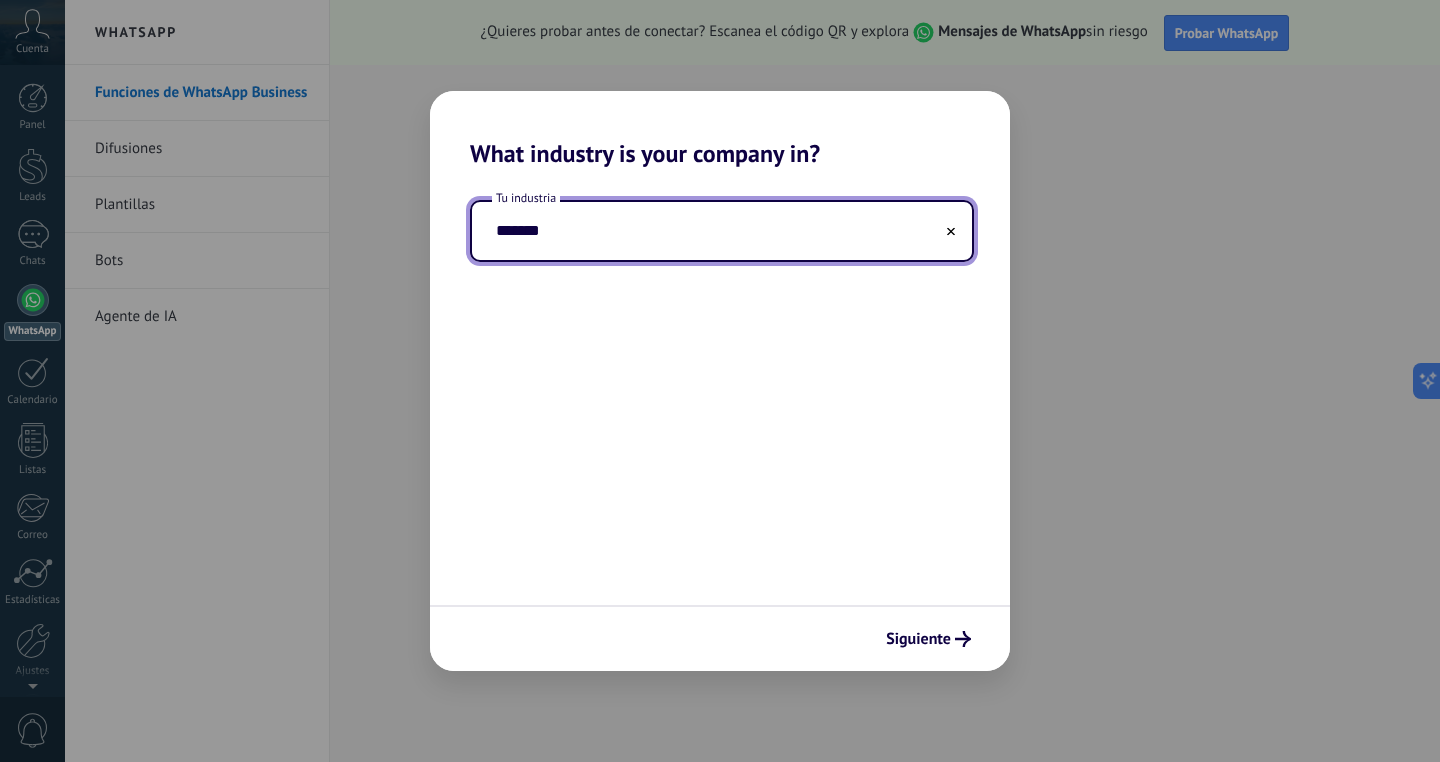 type on "*******" 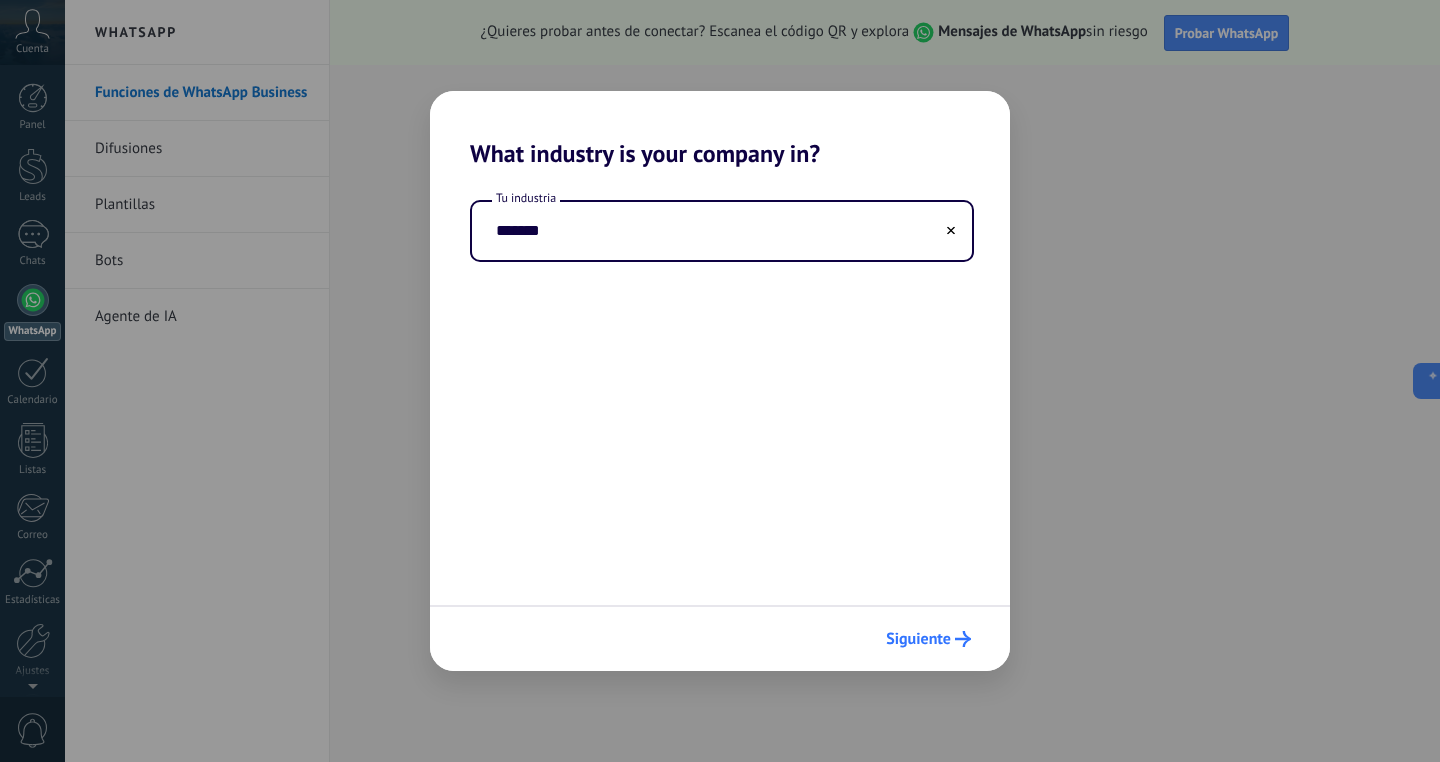 click on "Siguiente" at bounding box center (918, 639) 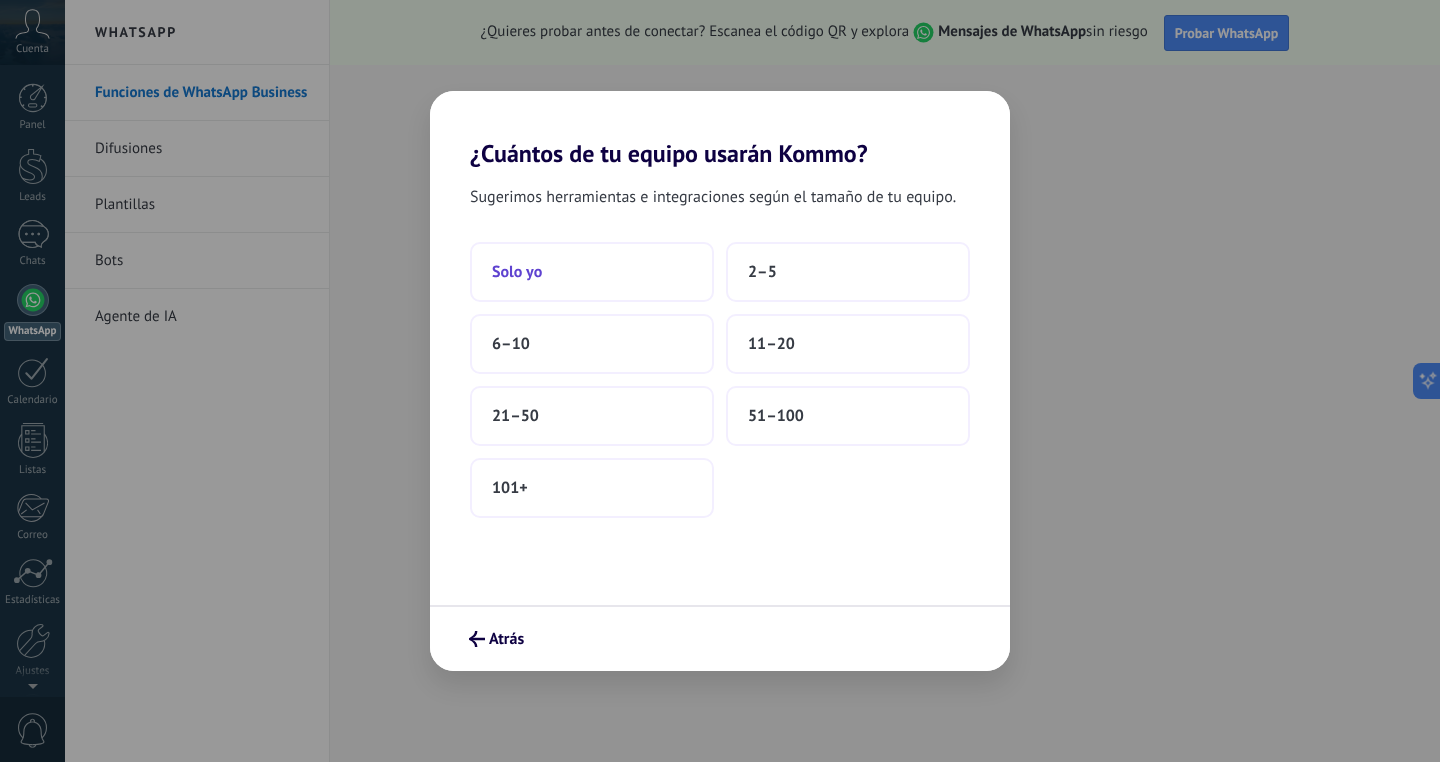 click on "Solo yo" at bounding box center (592, 272) 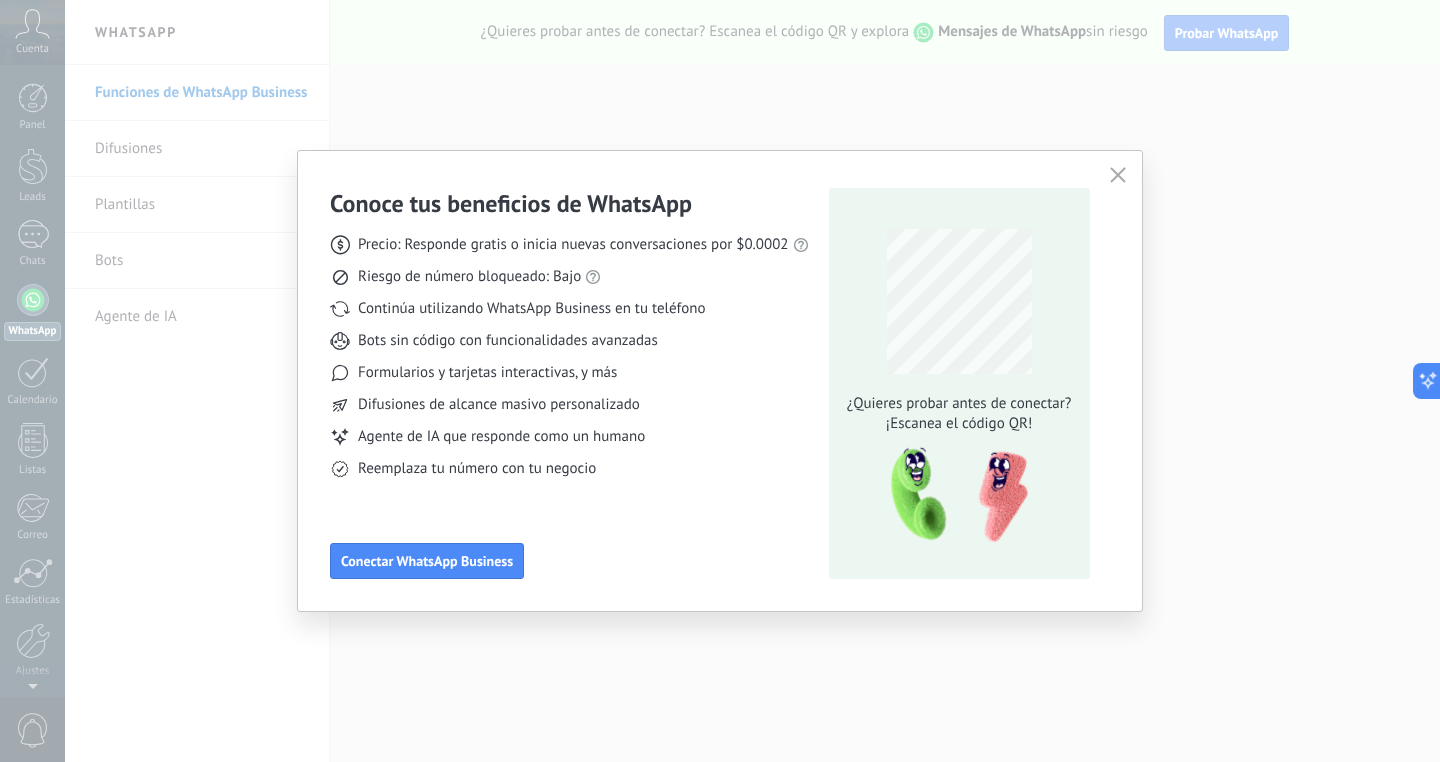 click 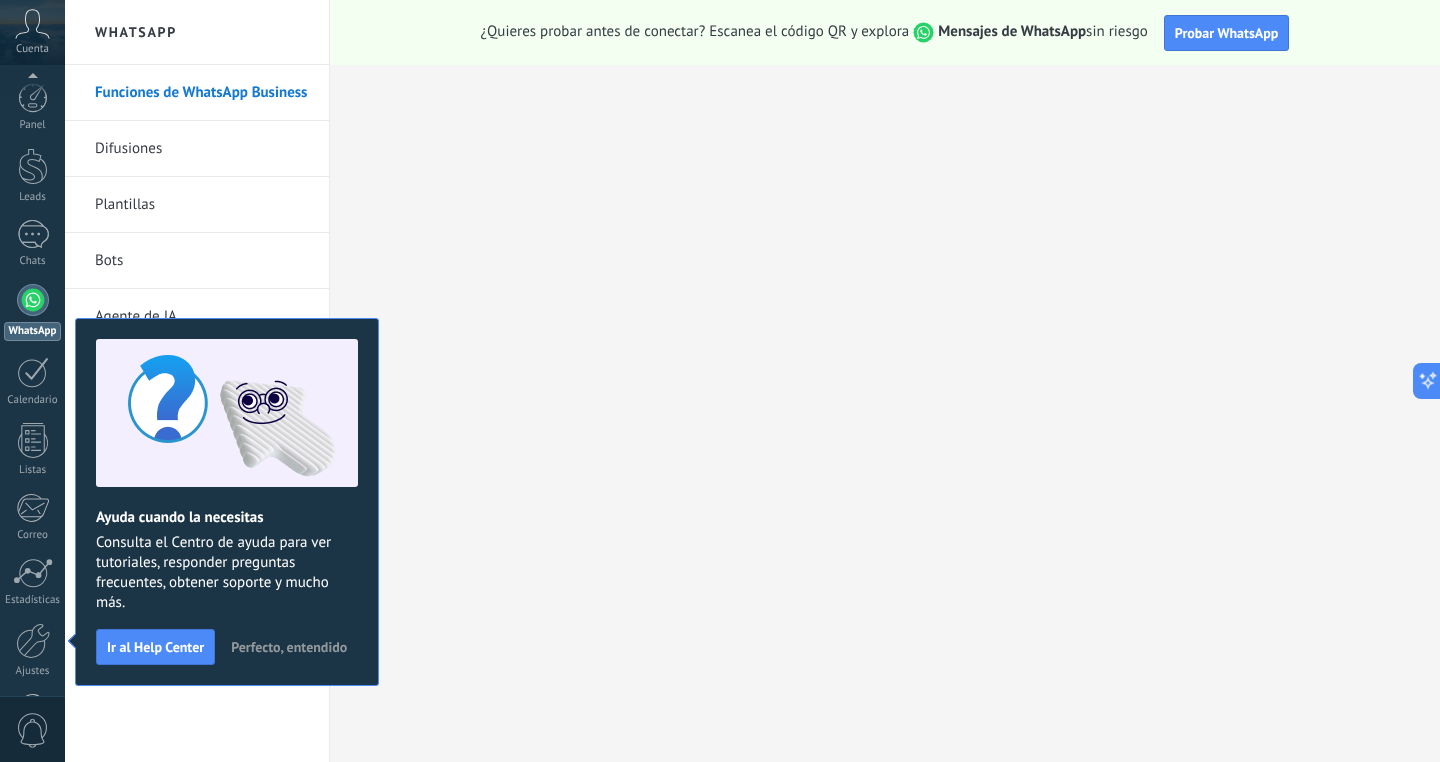 scroll, scrollTop: 71, scrollLeft: 0, axis: vertical 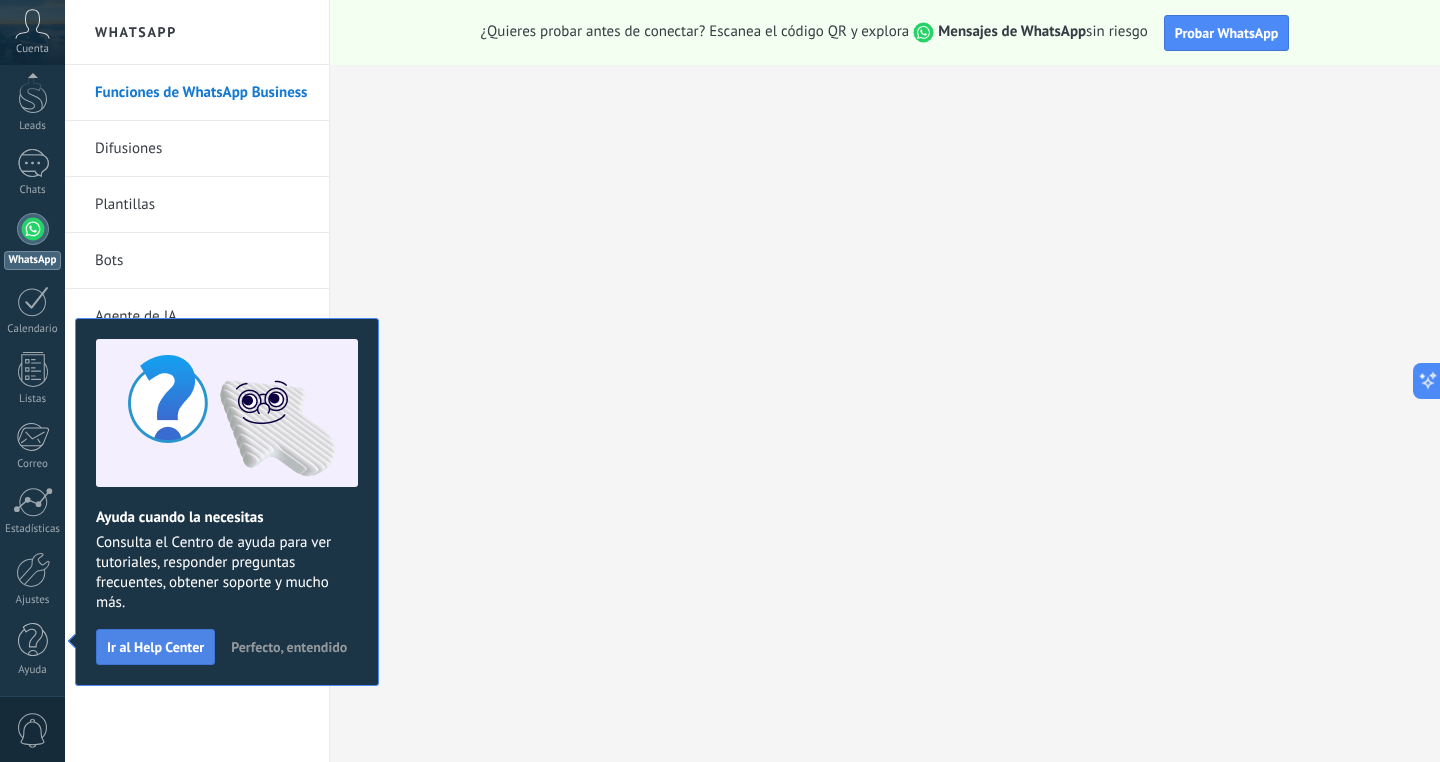 click on "Ir al Help Center" at bounding box center [155, 647] 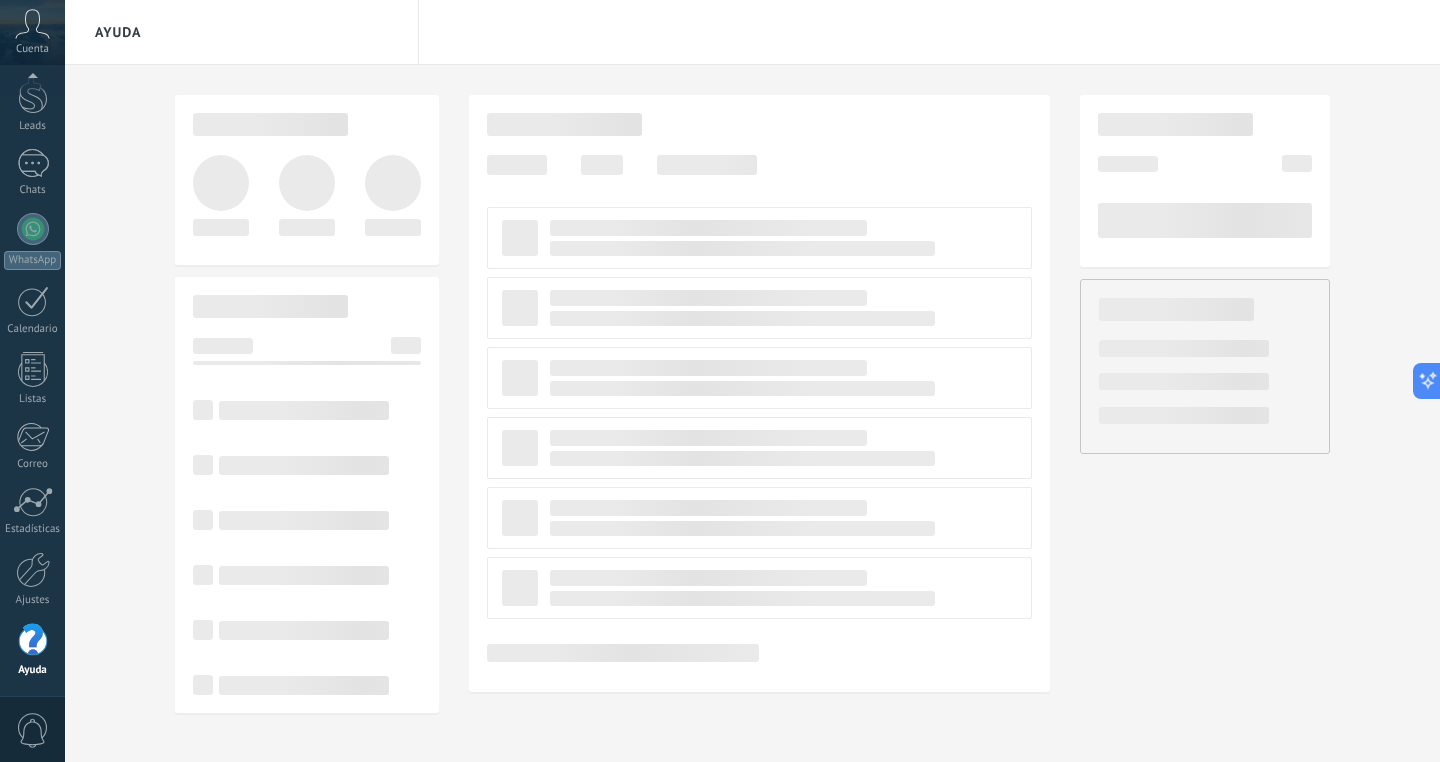 scroll, scrollTop: 71, scrollLeft: 0, axis: vertical 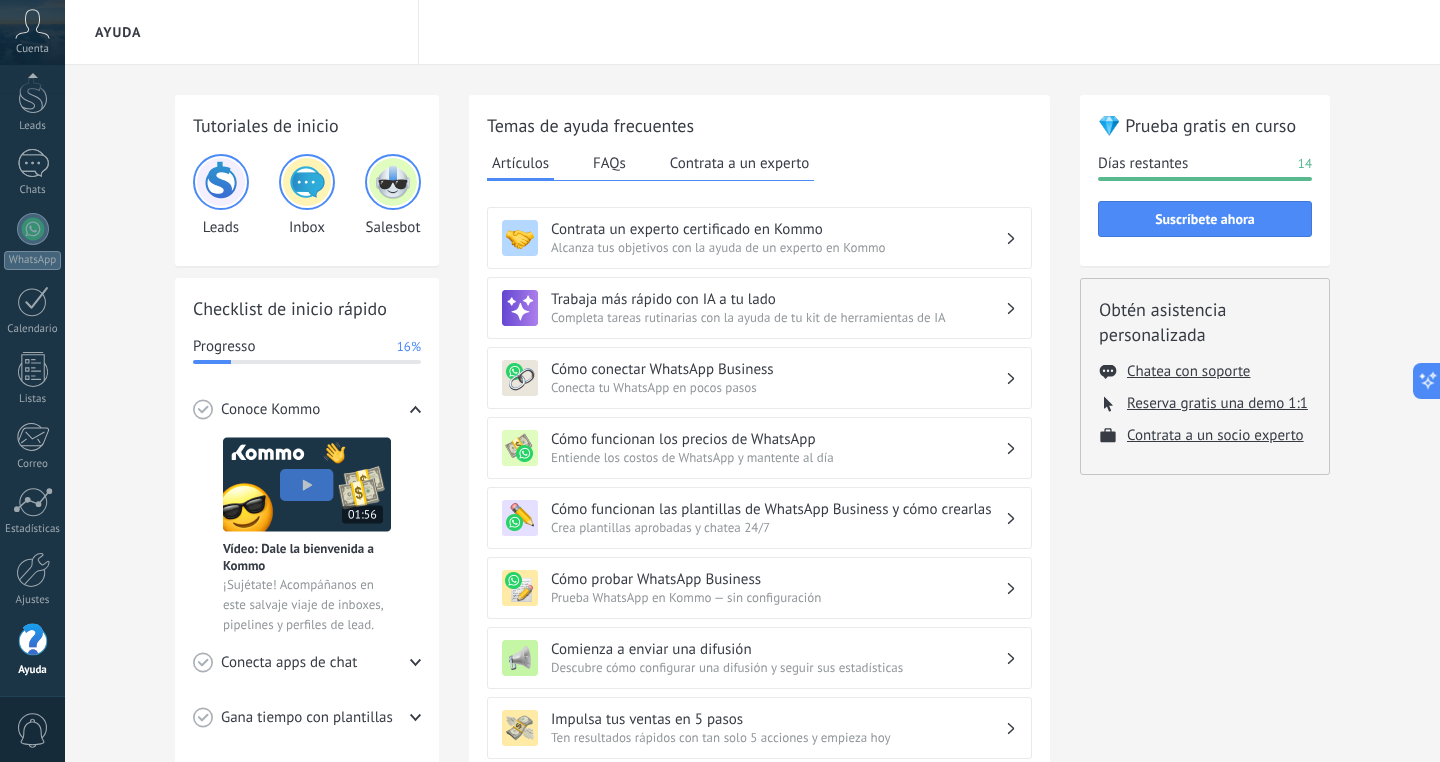 click on "Cuenta" at bounding box center (32, 49) 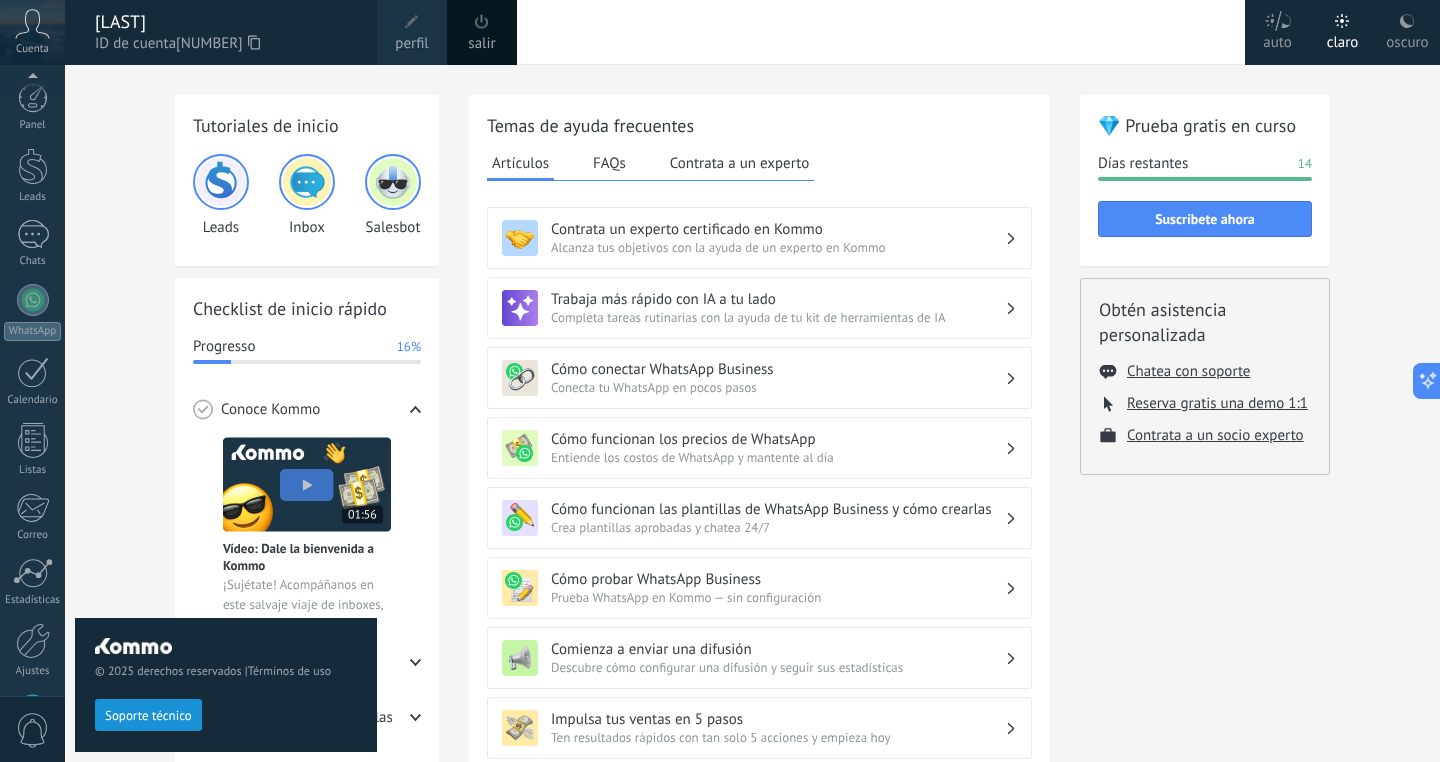 scroll, scrollTop: 71, scrollLeft: 0, axis: vertical 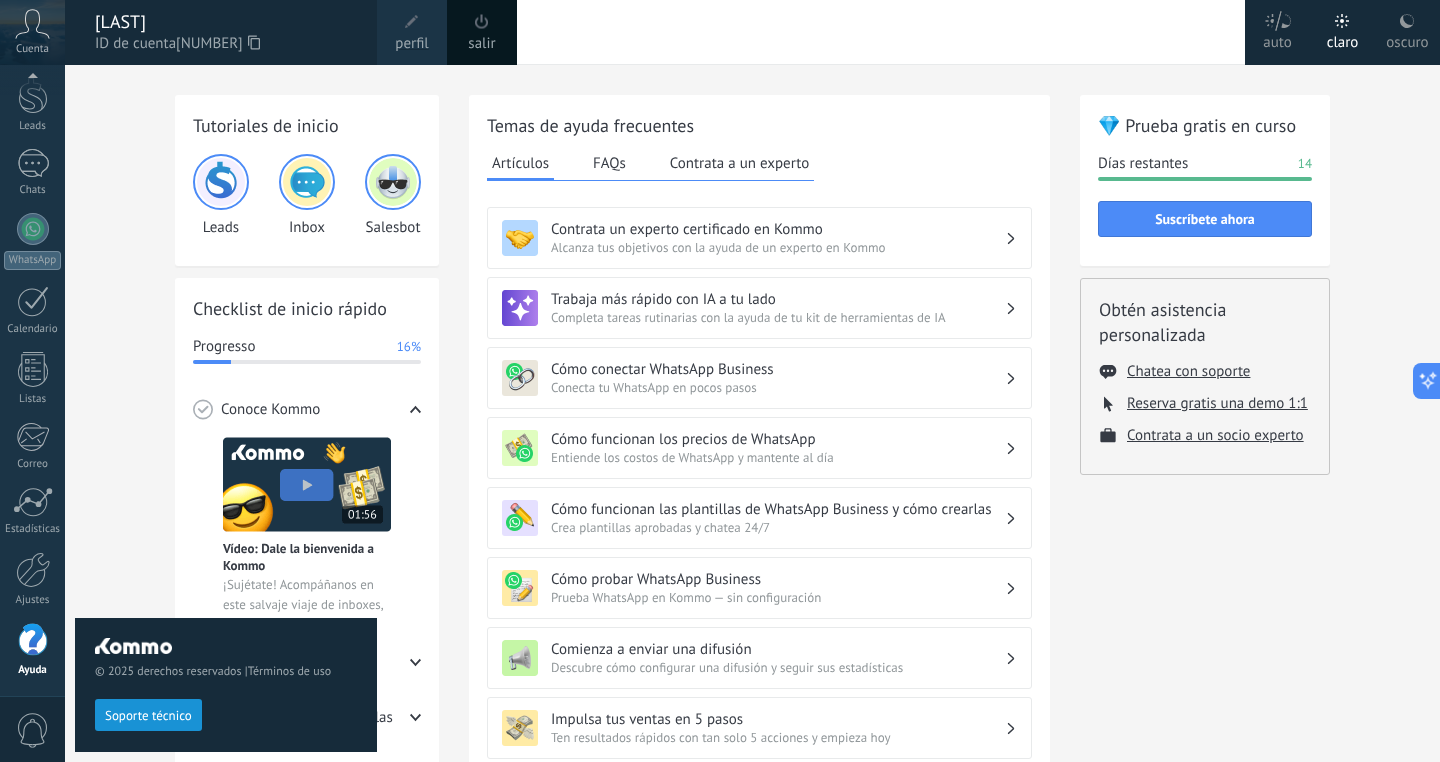 click on "Ayuda" at bounding box center [752, 32] 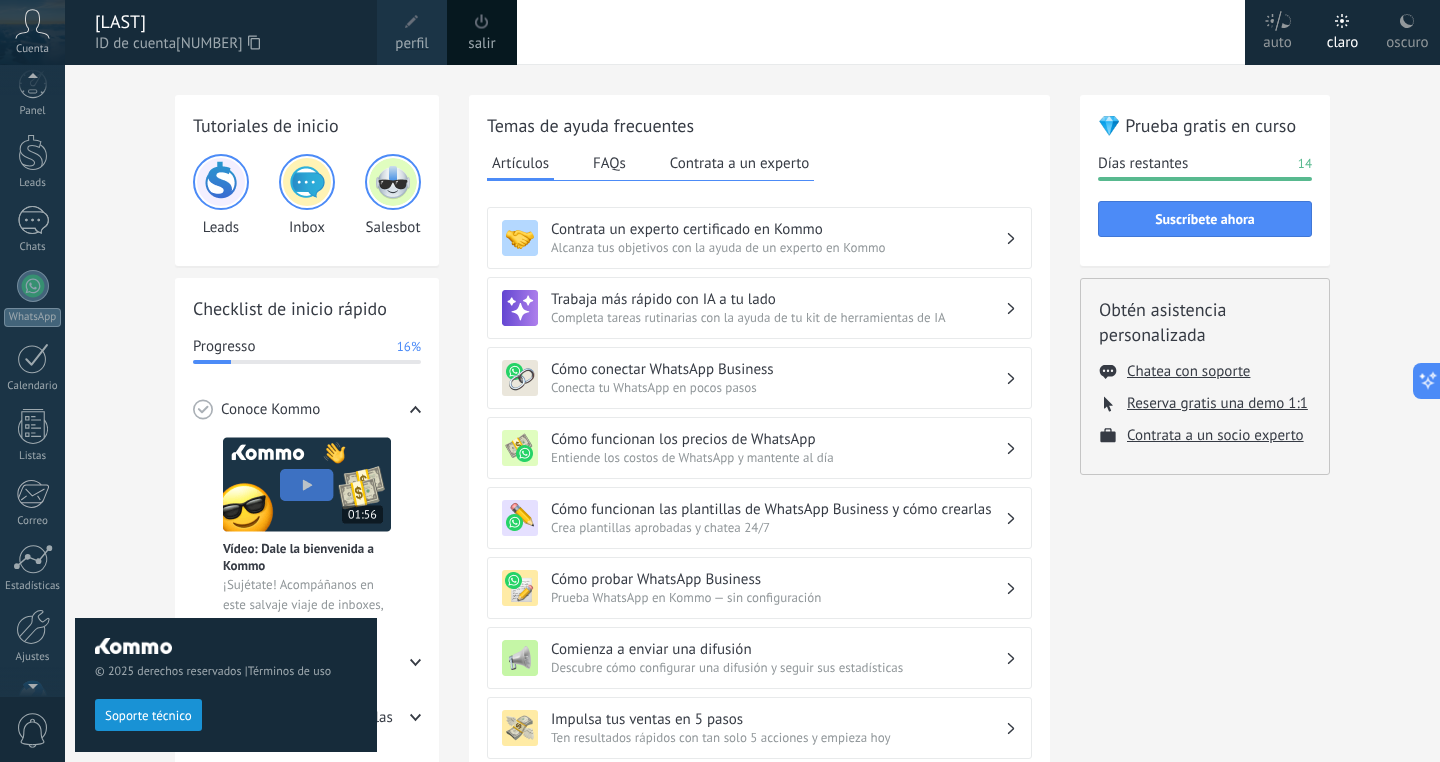 scroll, scrollTop: 0, scrollLeft: 0, axis: both 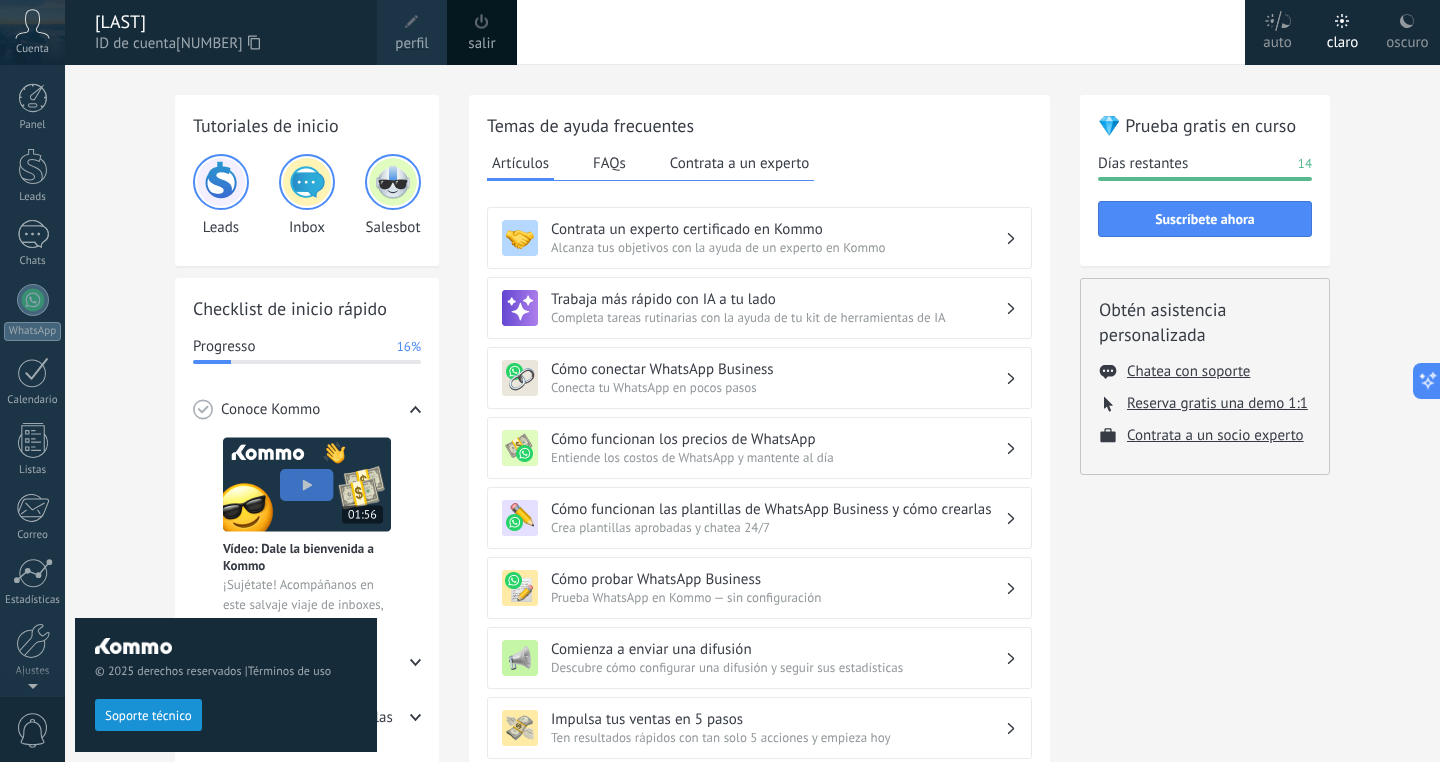 click 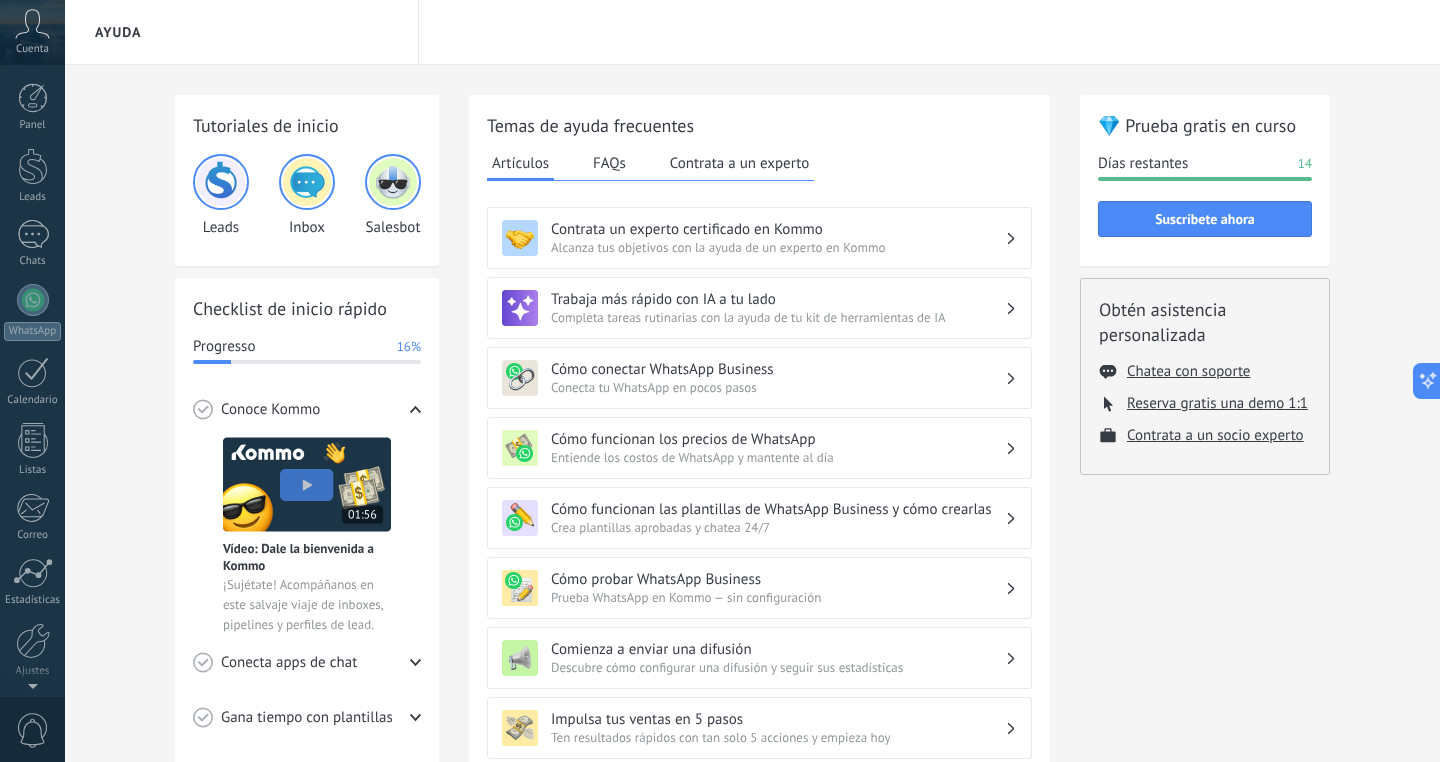 scroll, scrollTop: 71, scrollLeft: 0, axis: vertical 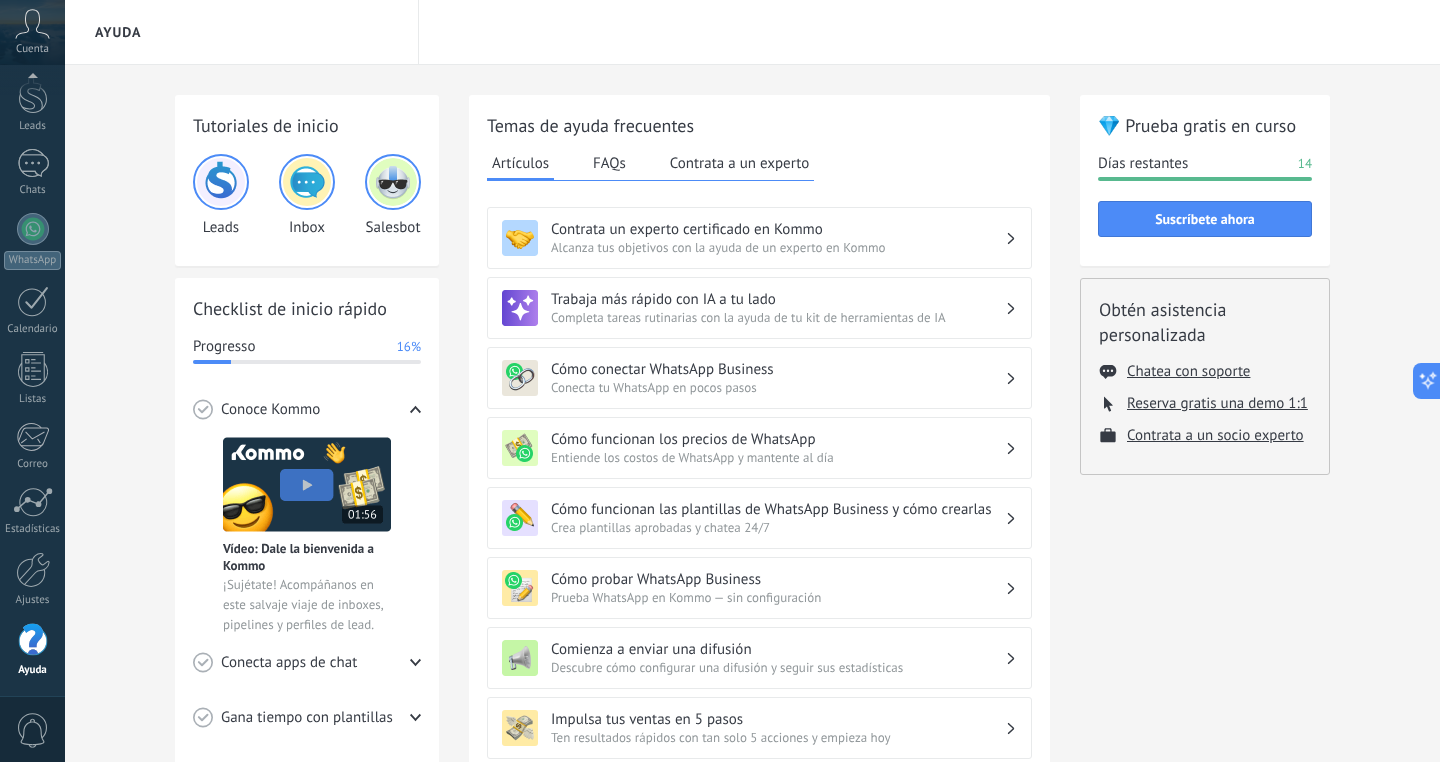 click on "Conoce Kommo" at bounding box center (307, 409) 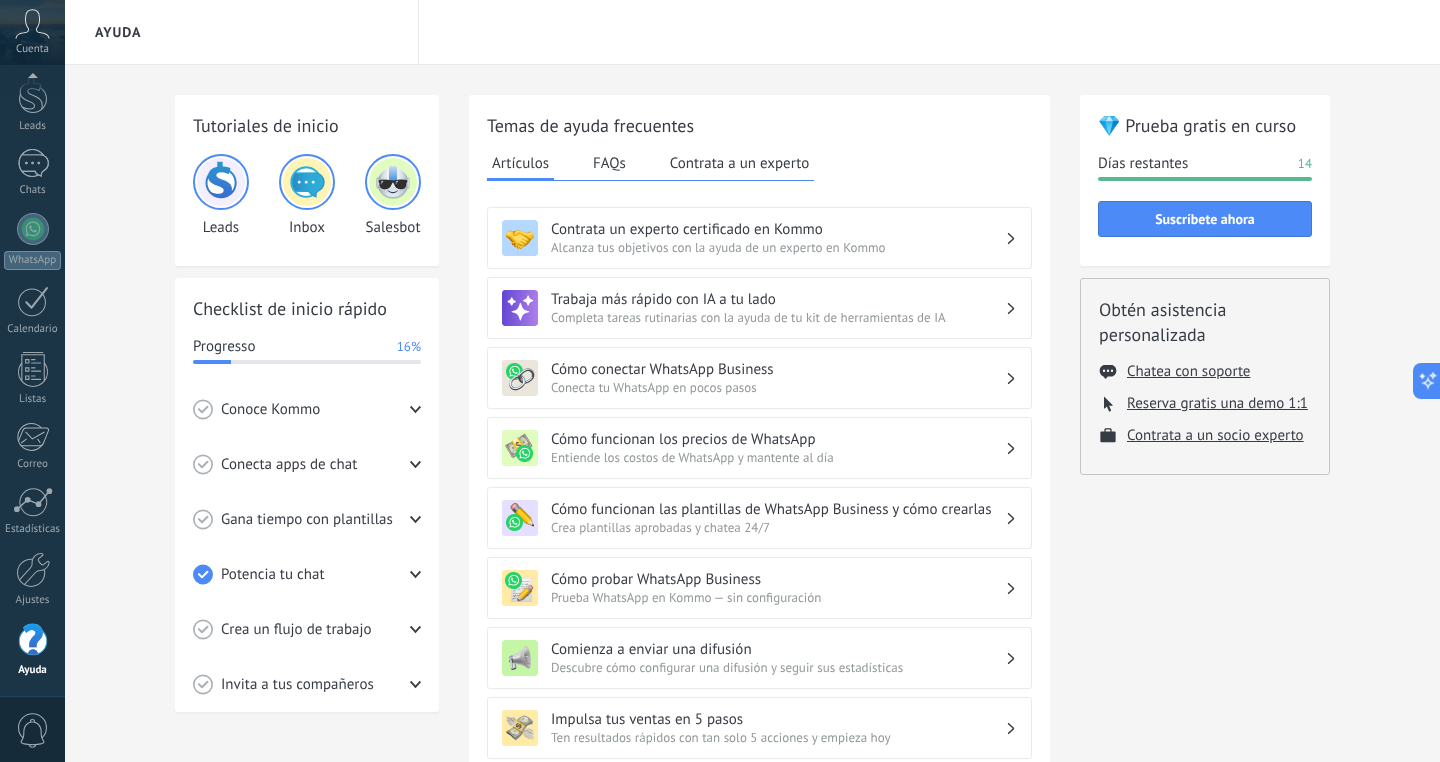 click 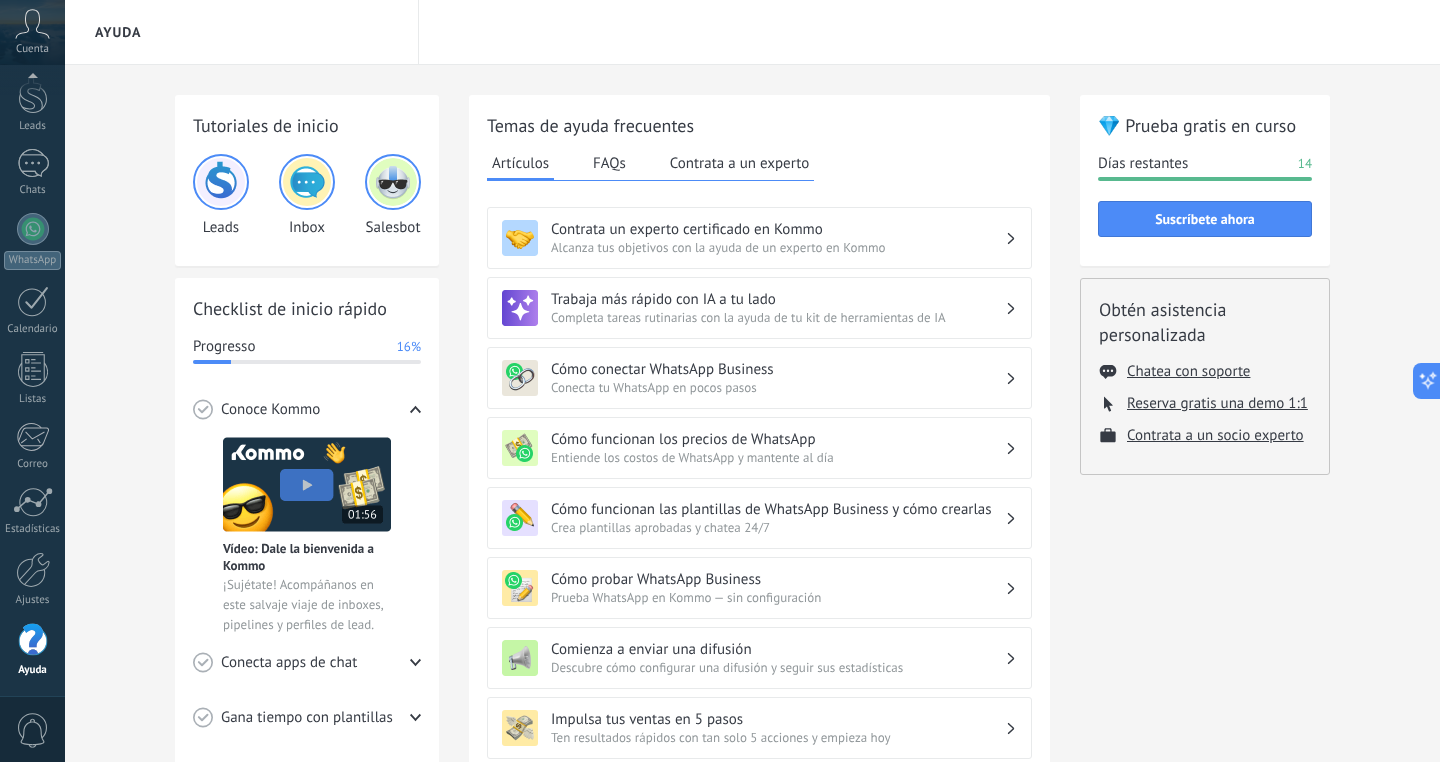 click at bounding box center (307, 484) 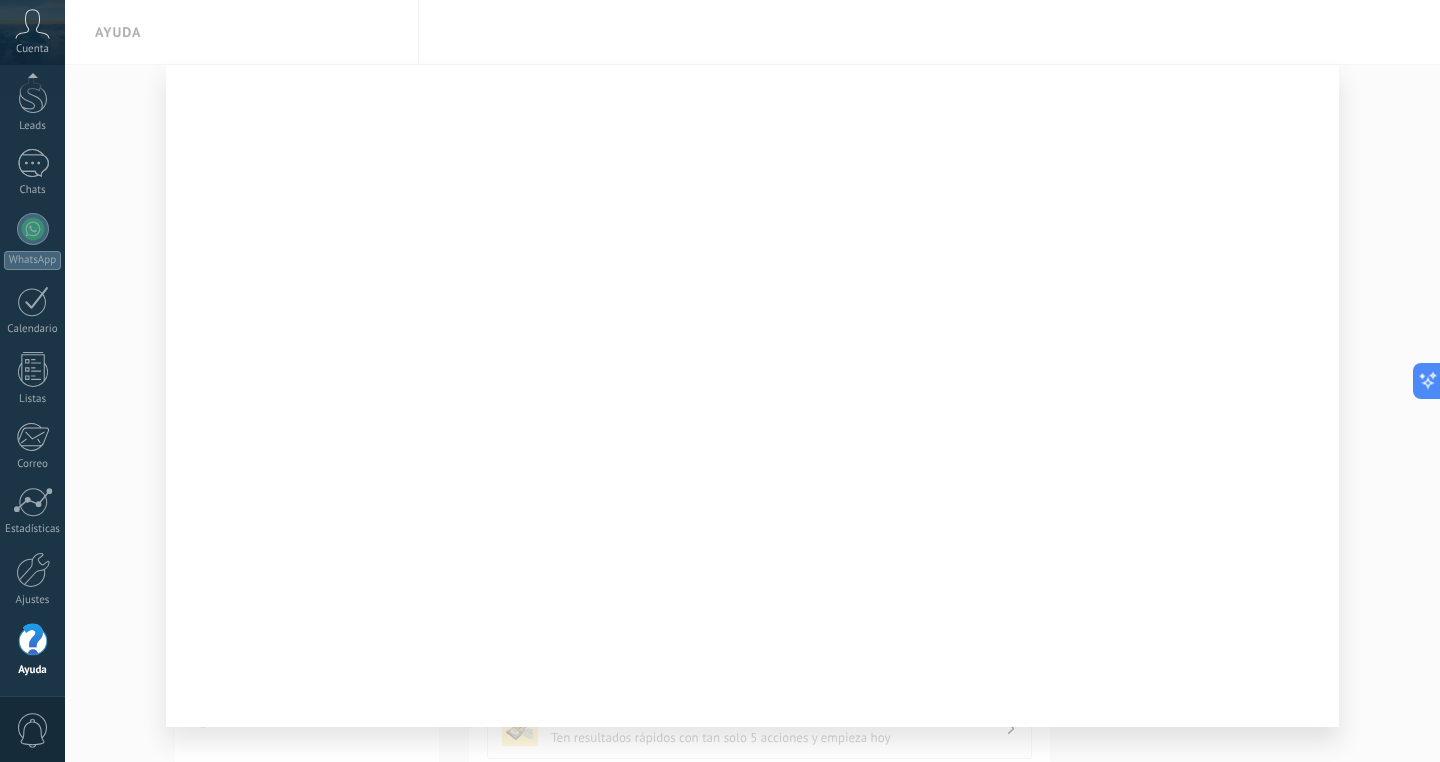 click at bounding box center [33, 640] 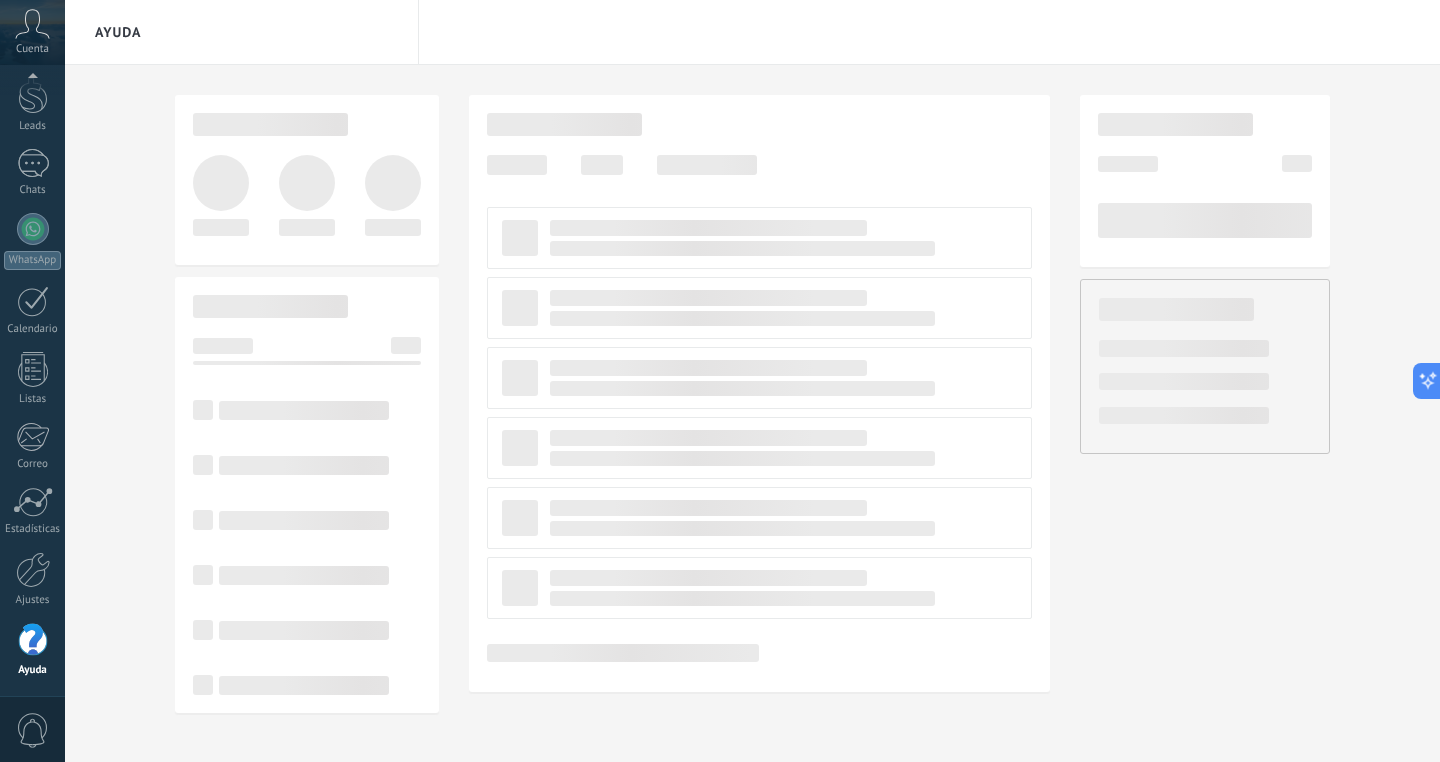scroll, scrollTop: 71, scrollLeft: 0, axis: vertical 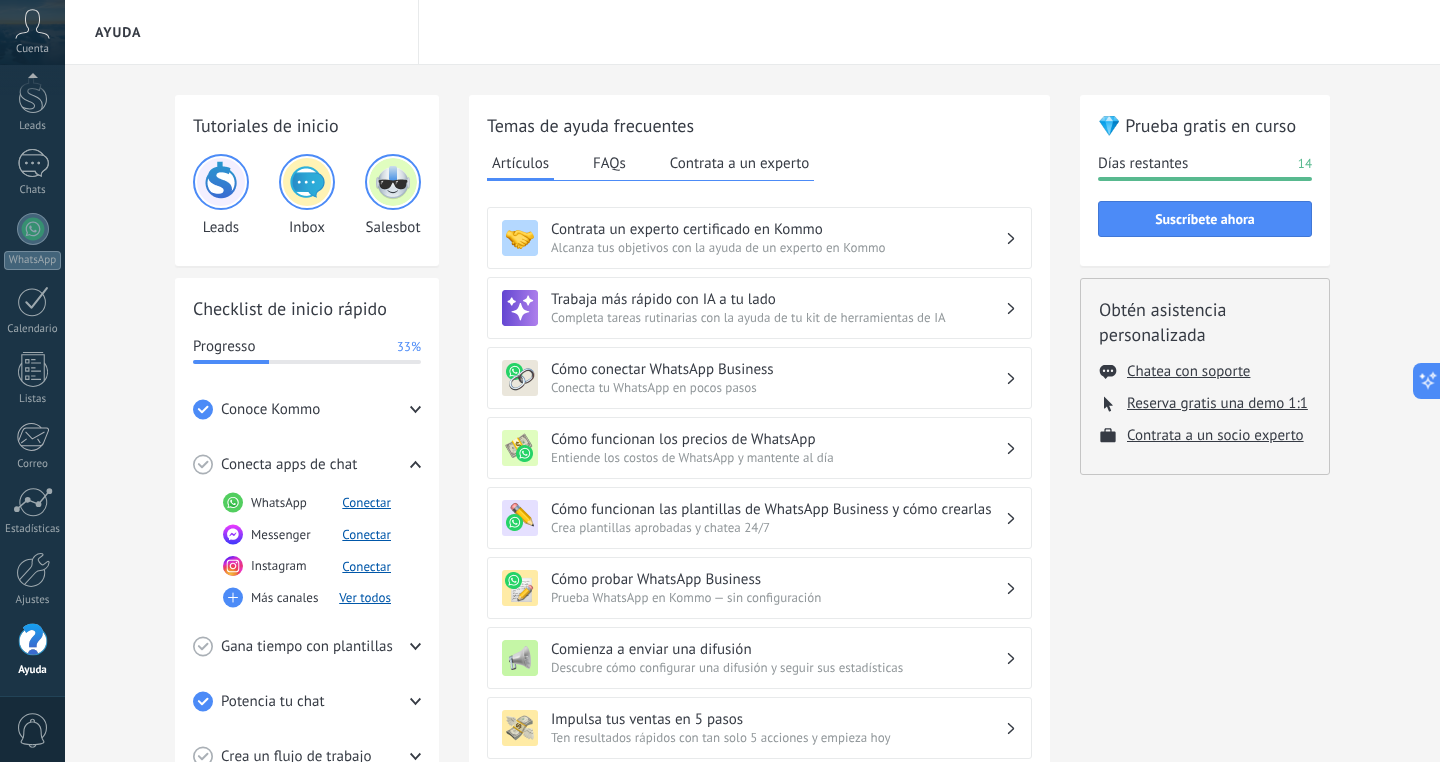 click 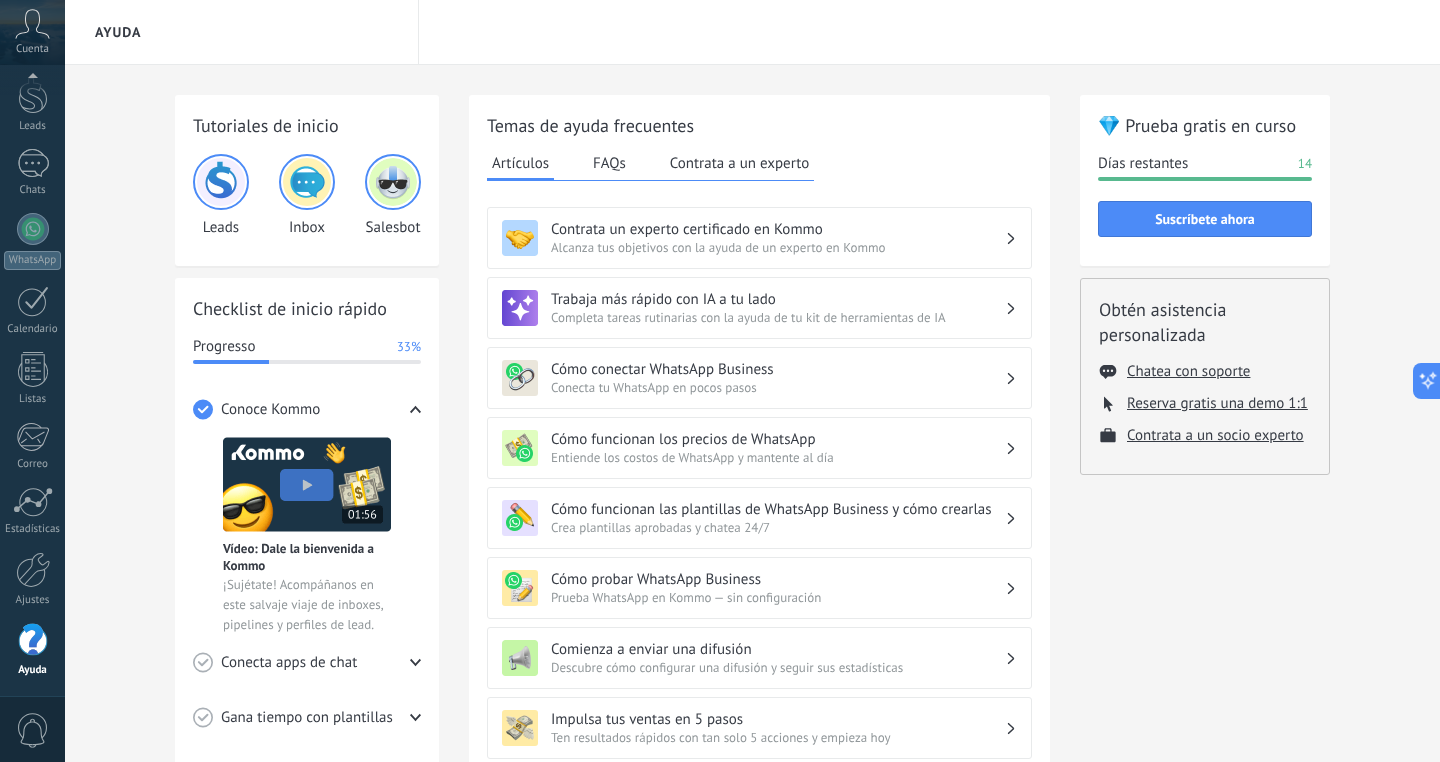click 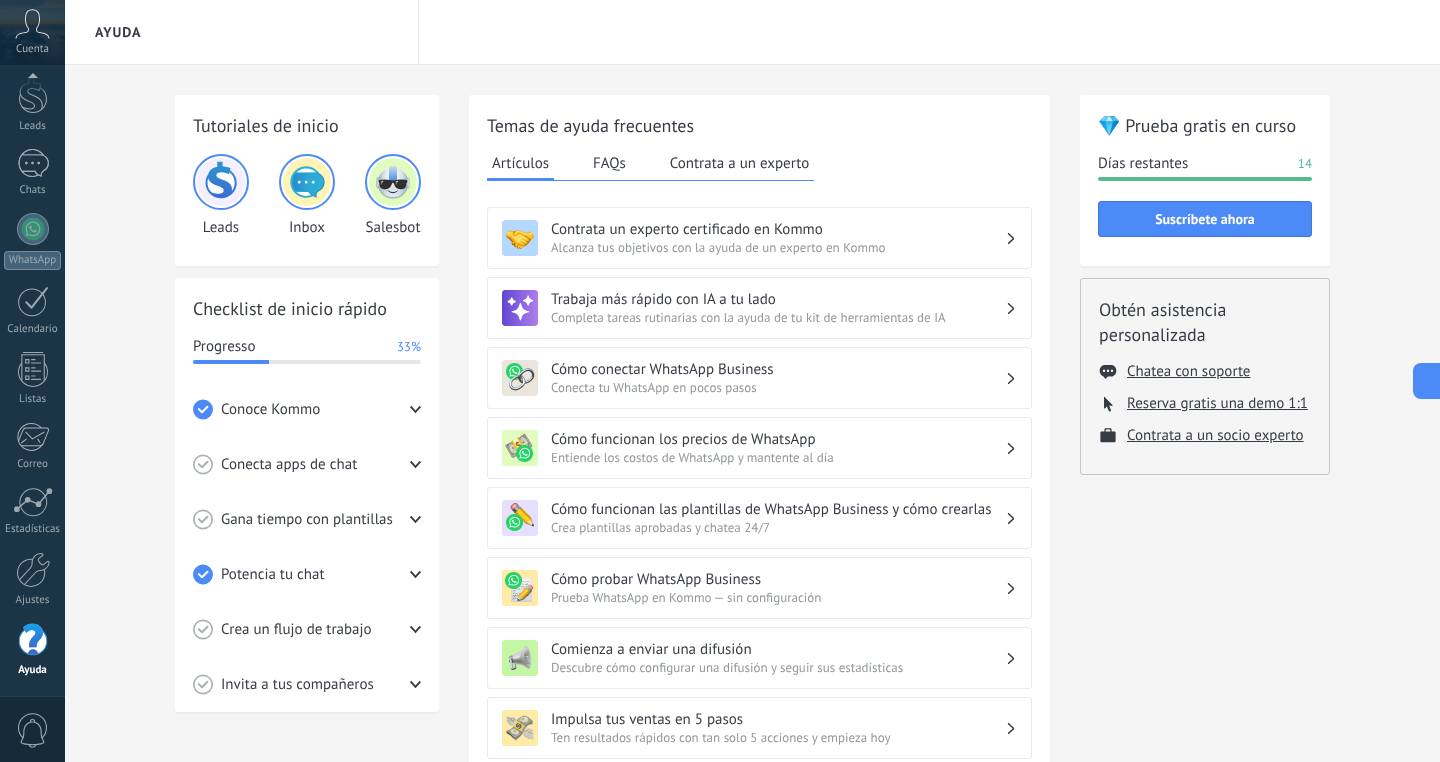 click 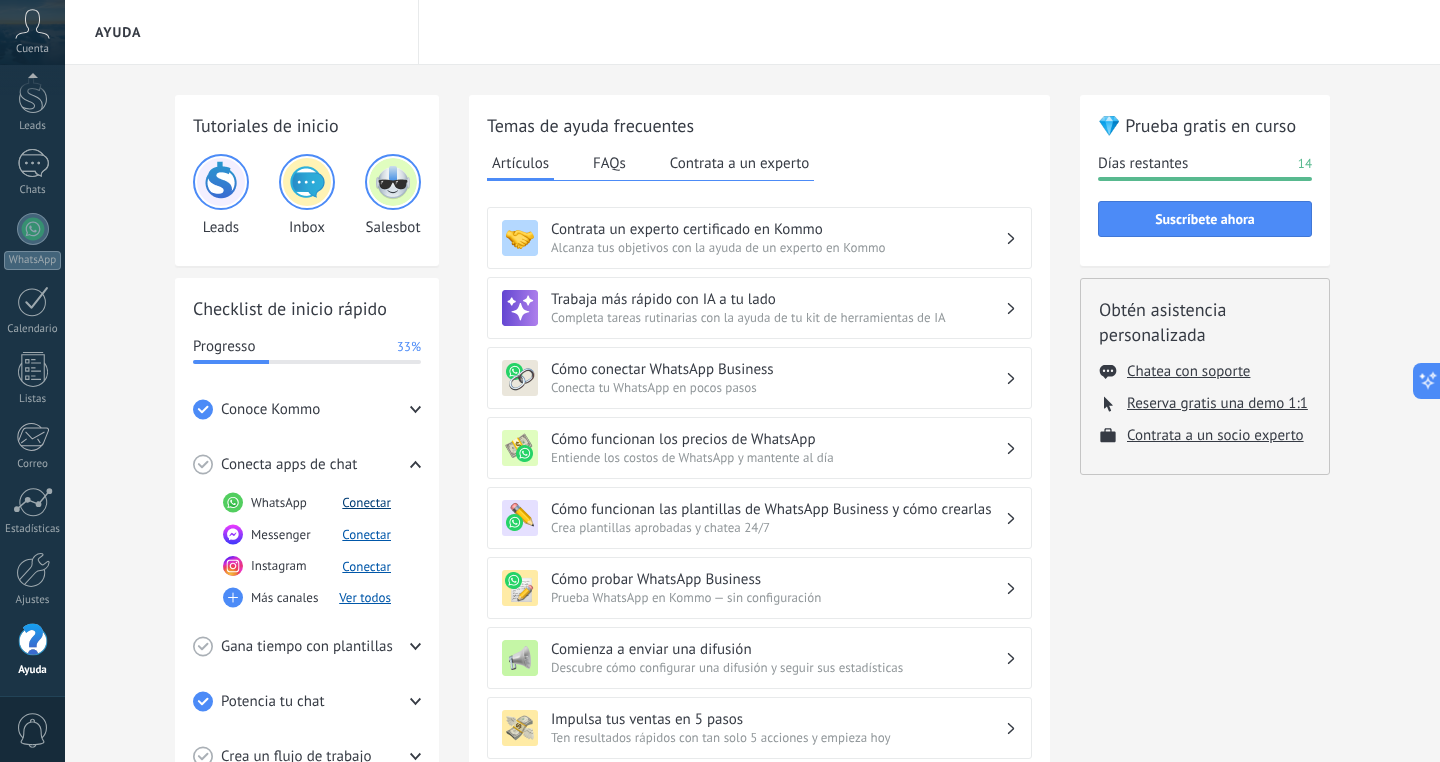 click on "Conectar" at bounding box center (366, 502) 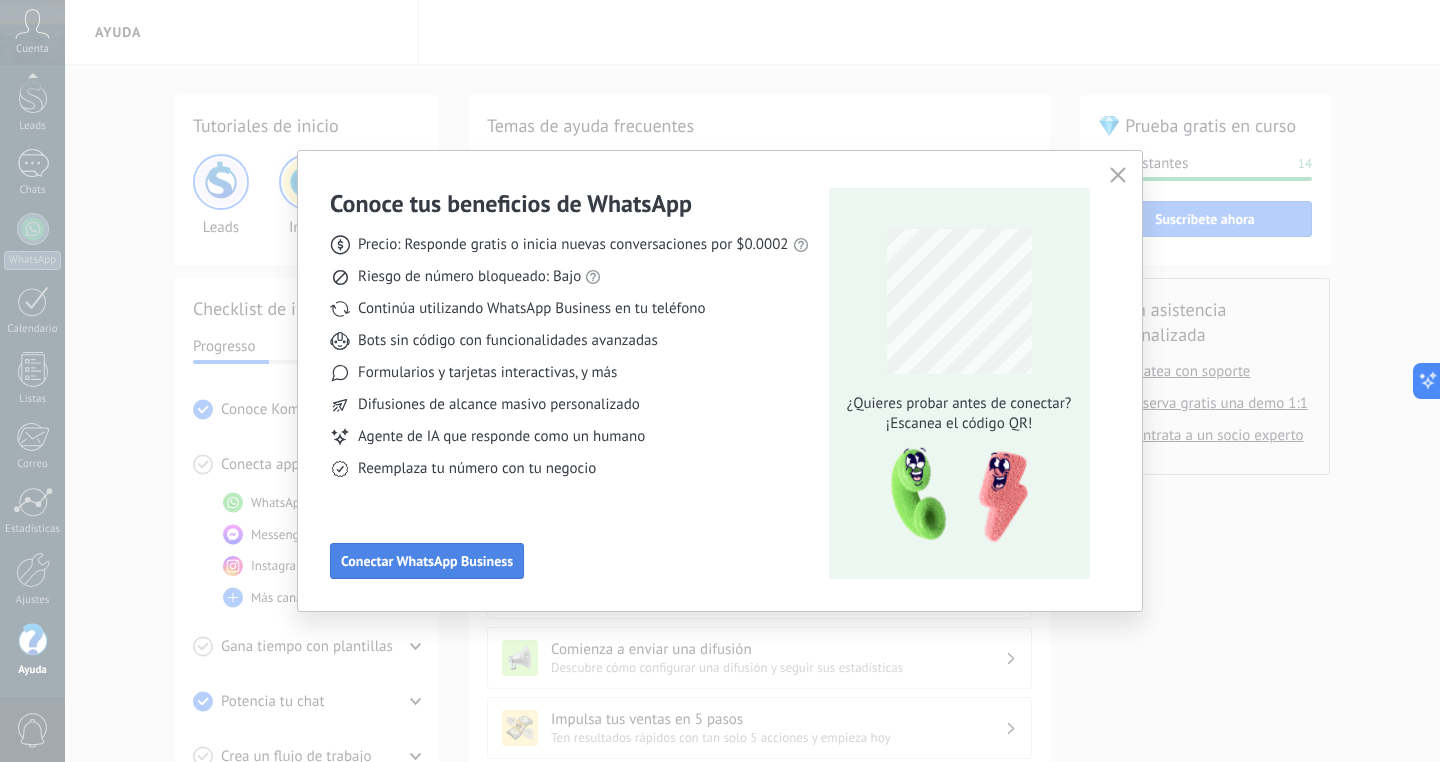 click on "Conectar WhatsApp Business" at bounding box center [427, 561] 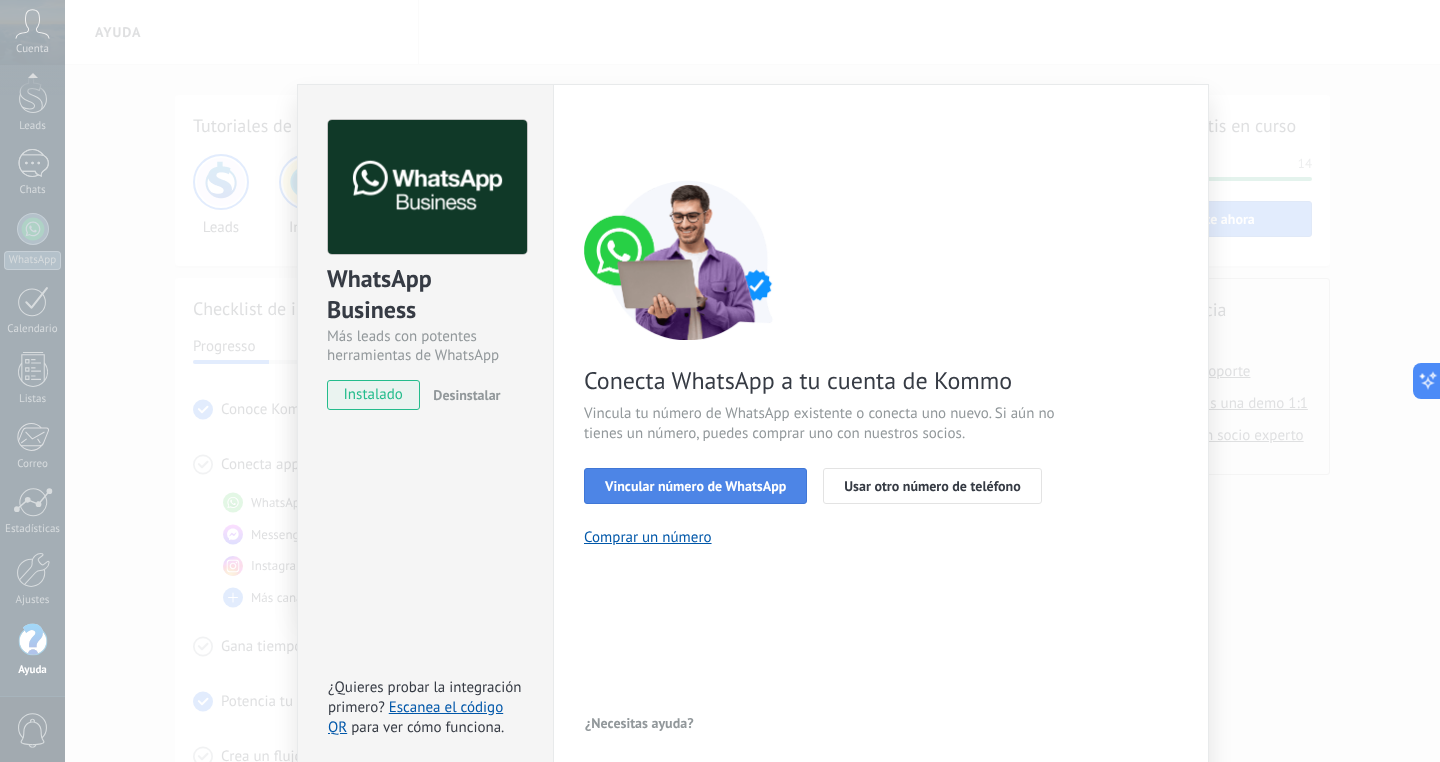 click on "Vincular número de WhatsApp" at bounding box center [695, 486] 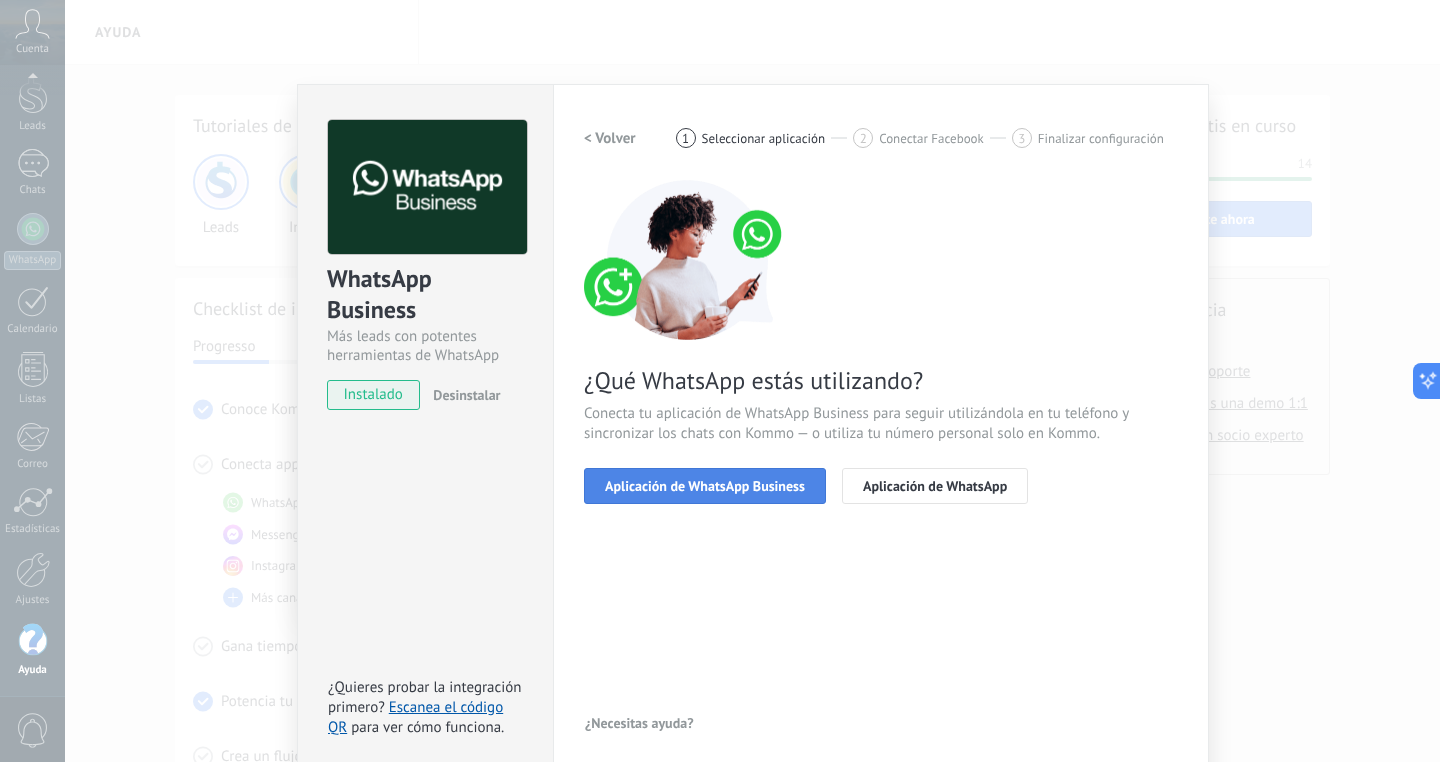click on "Aplicación de WhatsApp Business" at bounding box center [705, 486] 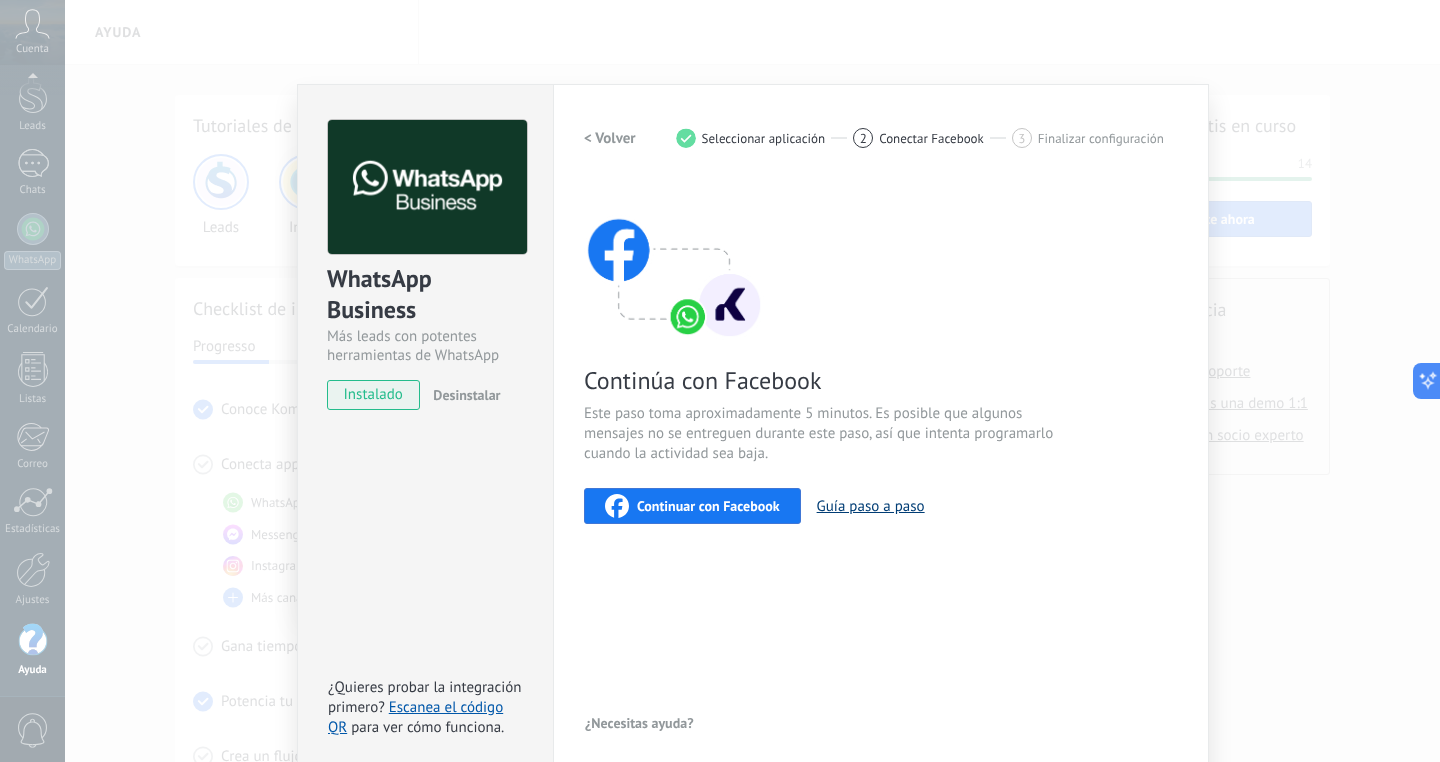 click on "Guía paso a paso" at bounding box center (871, 506) 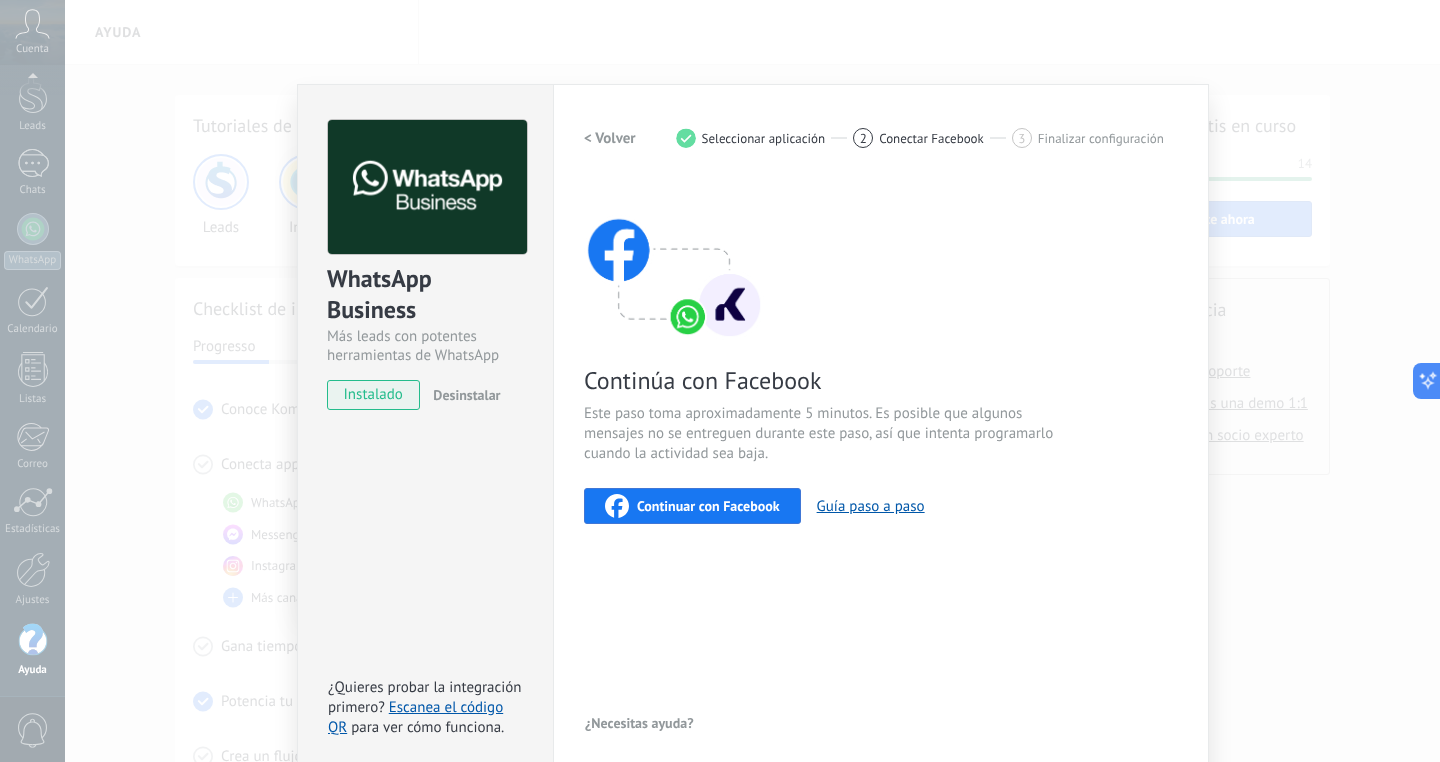 click on "instalado" at bounding box center [373, 395] 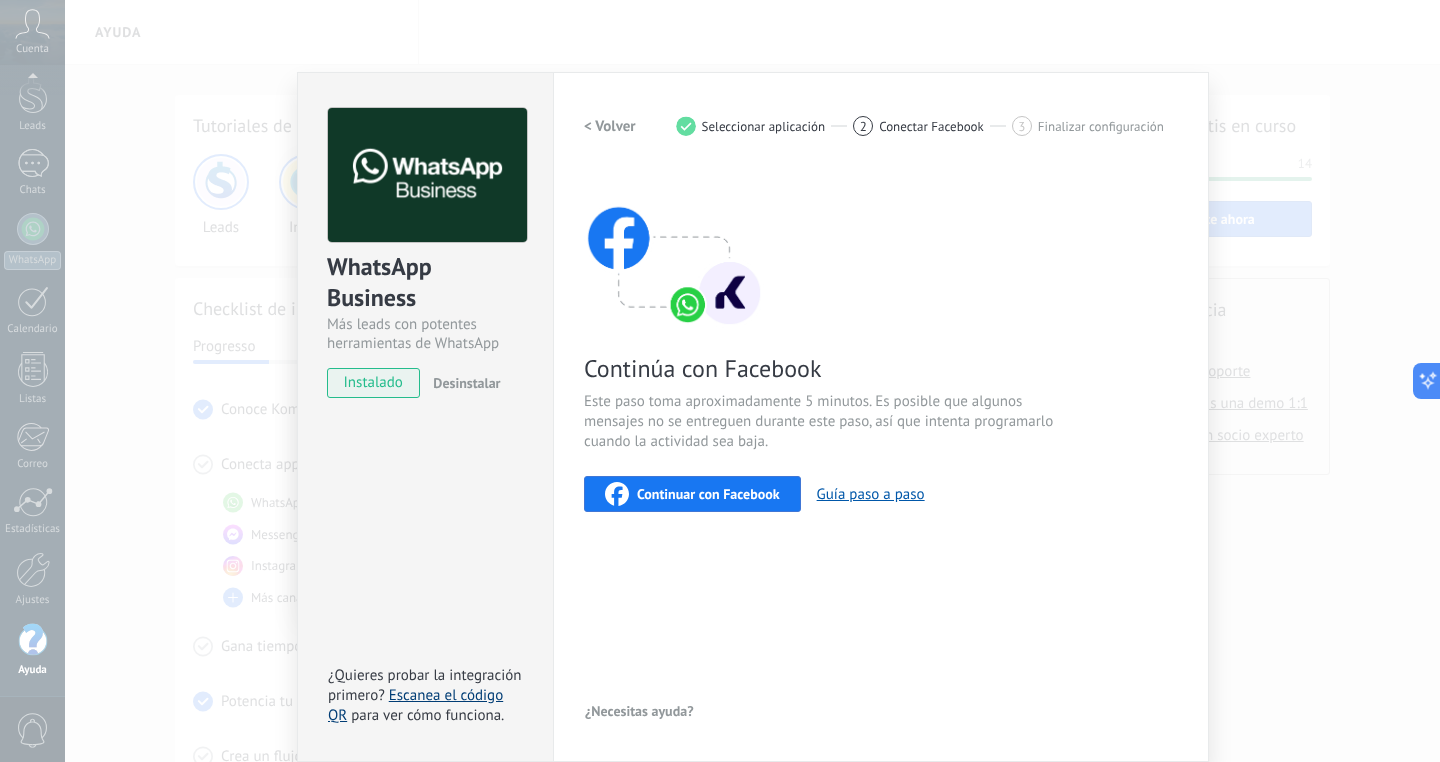 click on "Escanea el código QR" at bounding box center (415, 705) 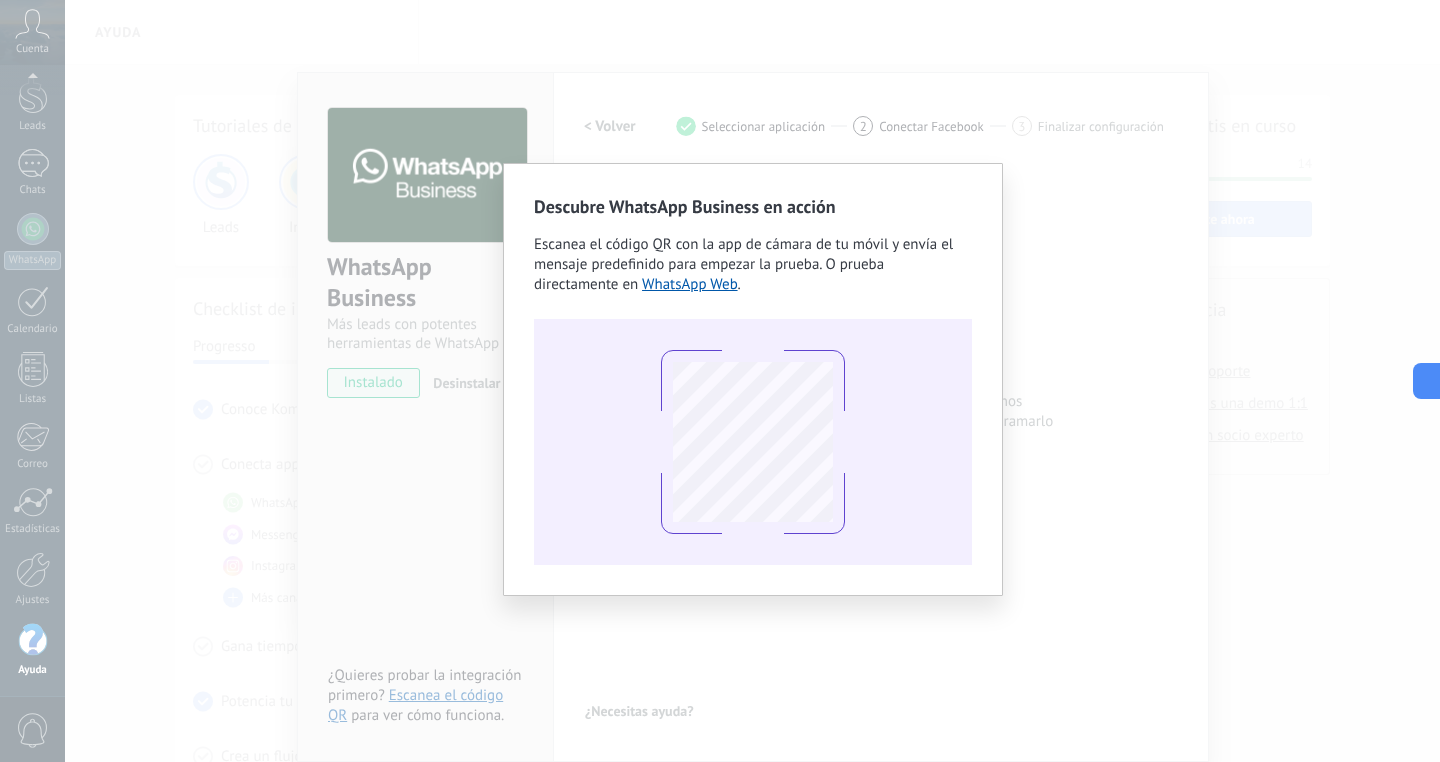 click on "Descubre WhatsApp Business en acción Escanea el código QR con la app de cámara de tu móvil y envía el mensaje predefinido para empezar la prueba. O prueba directamente en   WhatsApp Web ." at bounding box center (752, 381) 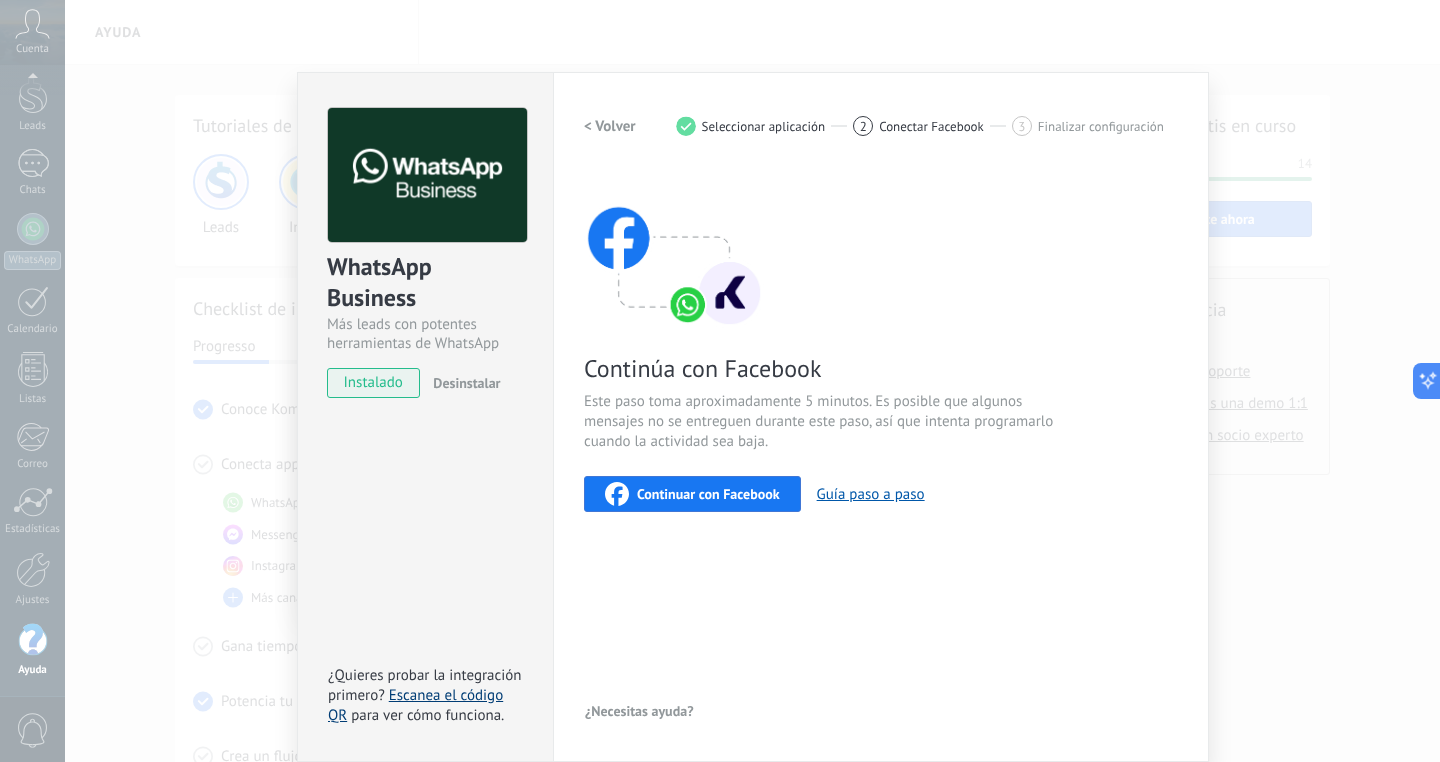 click on "Escanea el código QR" at bounding box center (415, 705) 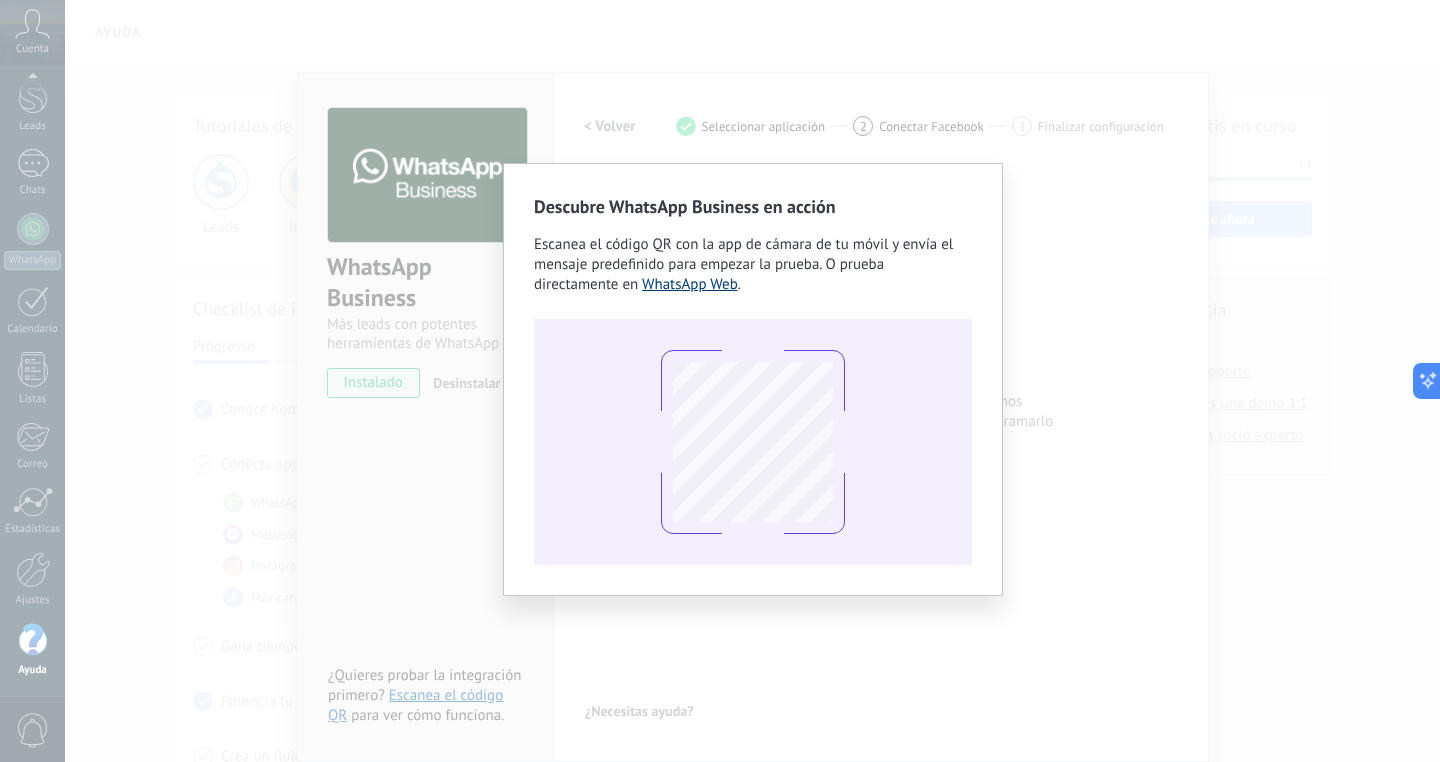 click on "WhatsApp Web" at bounding box center [690, 284] 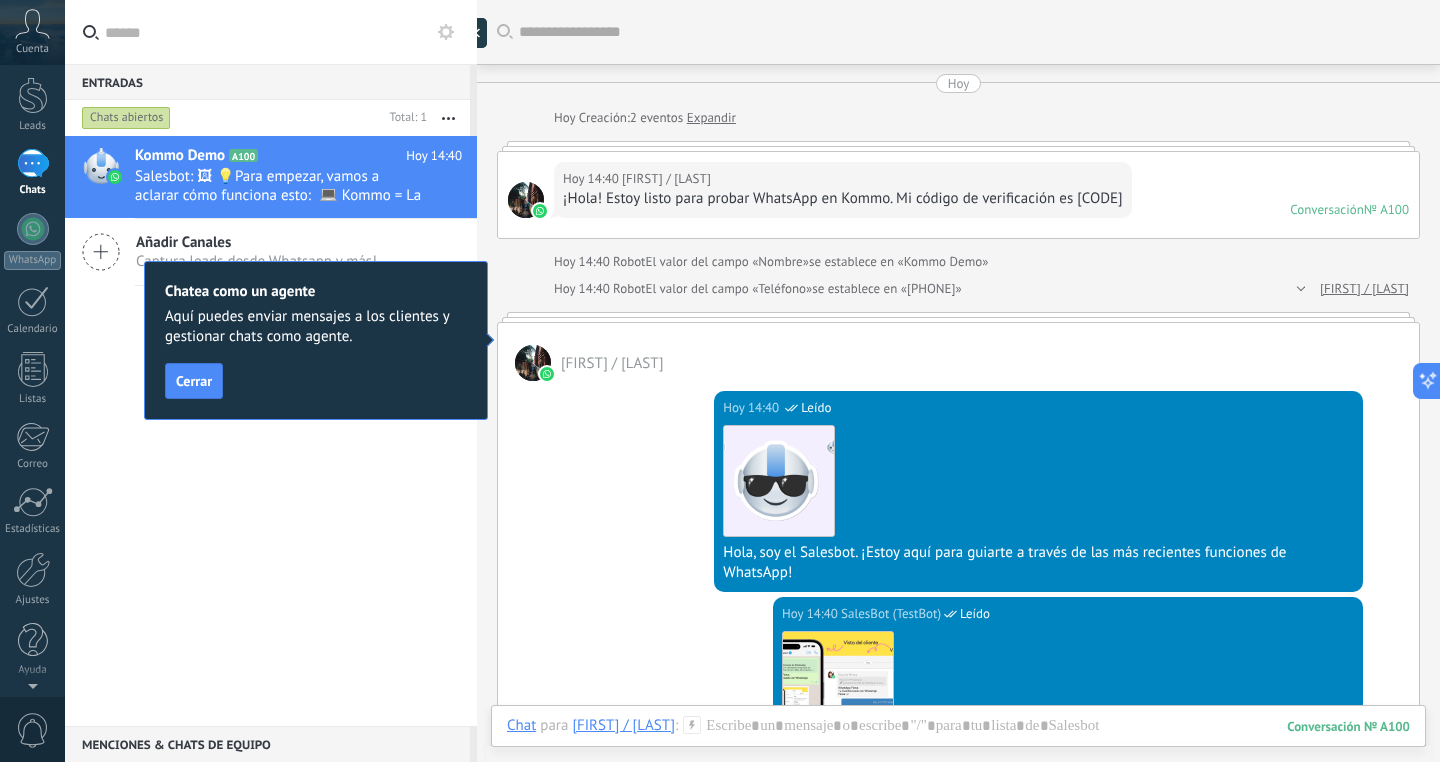 scroll, scrollTop: 0, scrollLeft: 0, axis: both 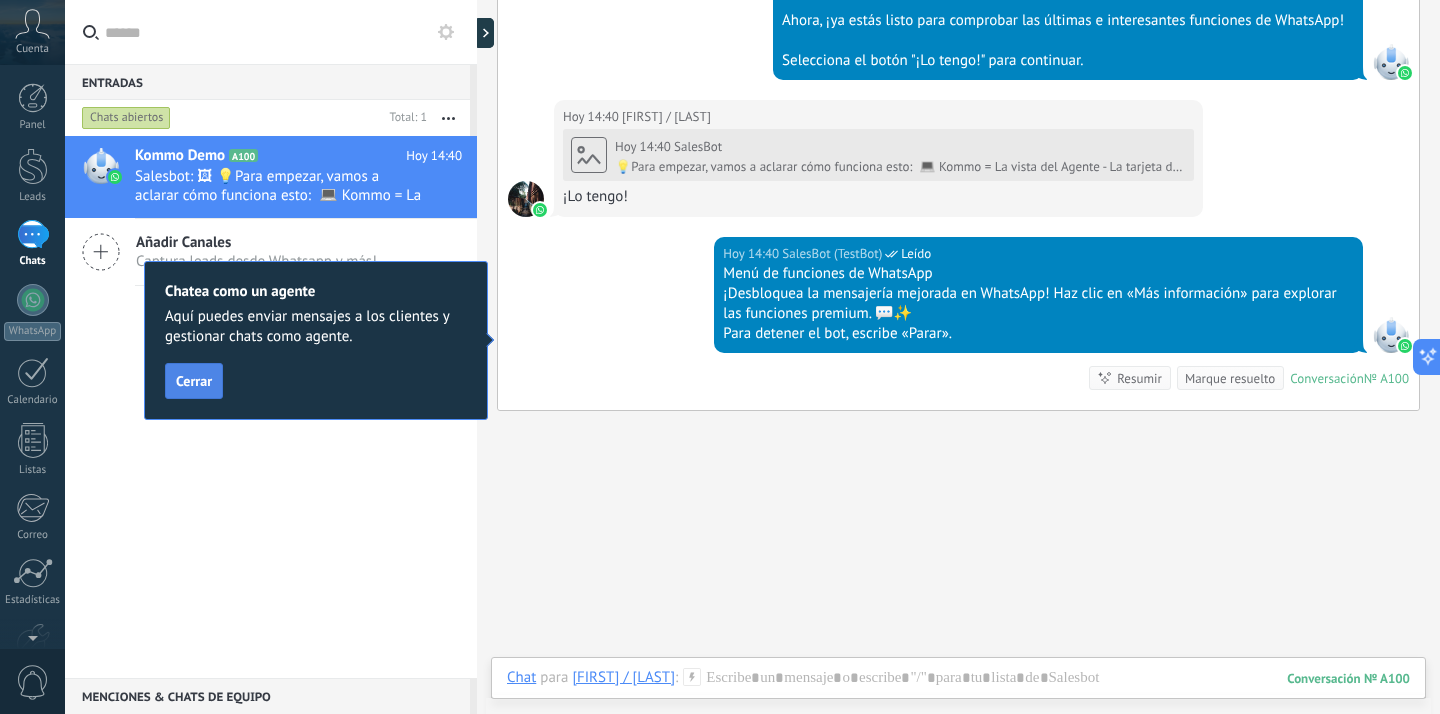click on "Cerrar" at bounding box center (194, 381) 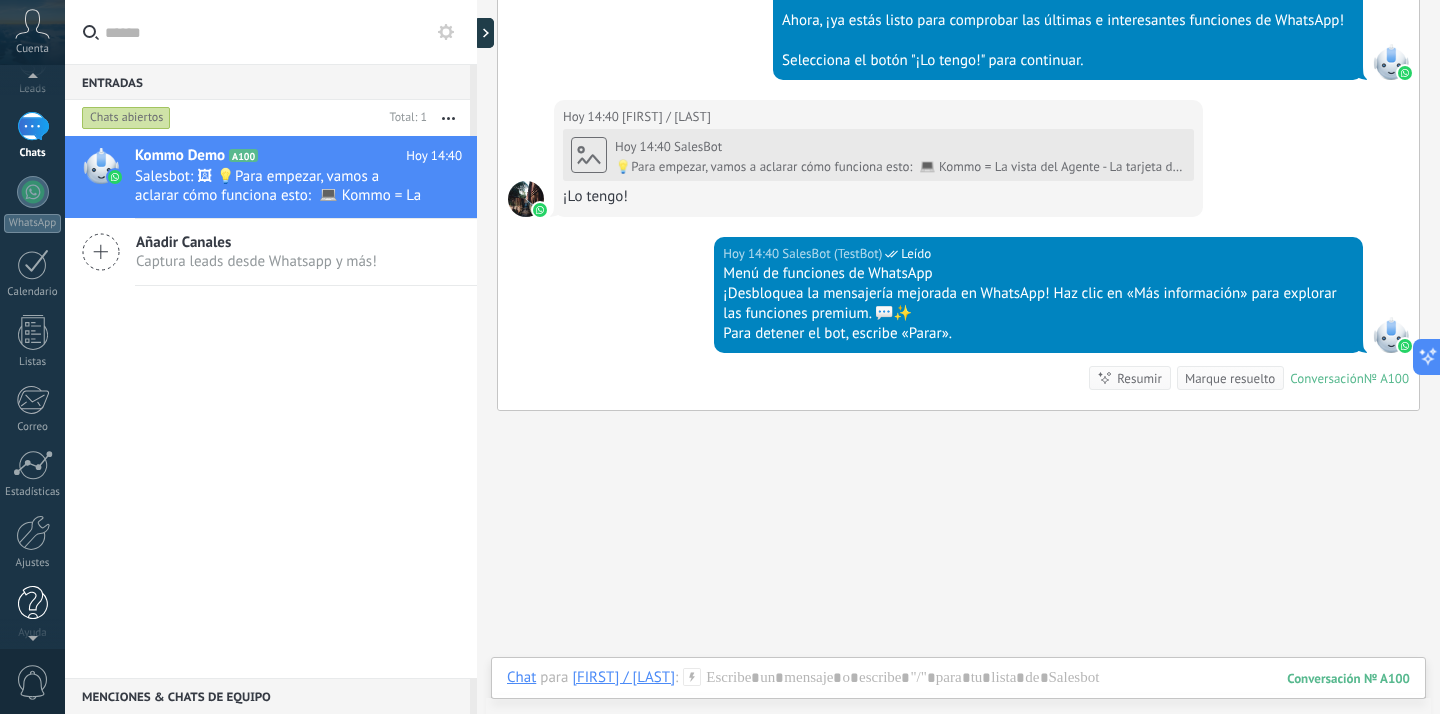 scroll, scrollTop: 119, scrollLeft: 0, axis: vertical 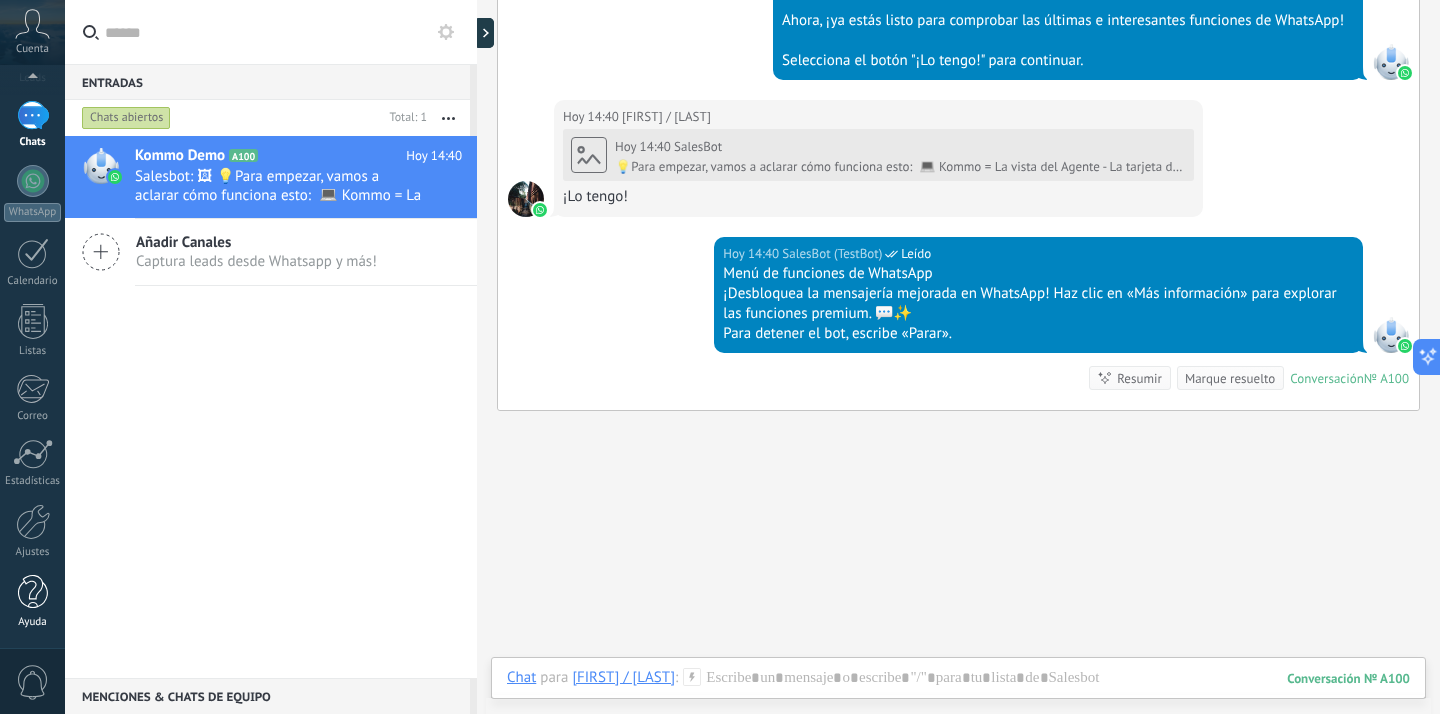 click at bounding box center [33, 592] 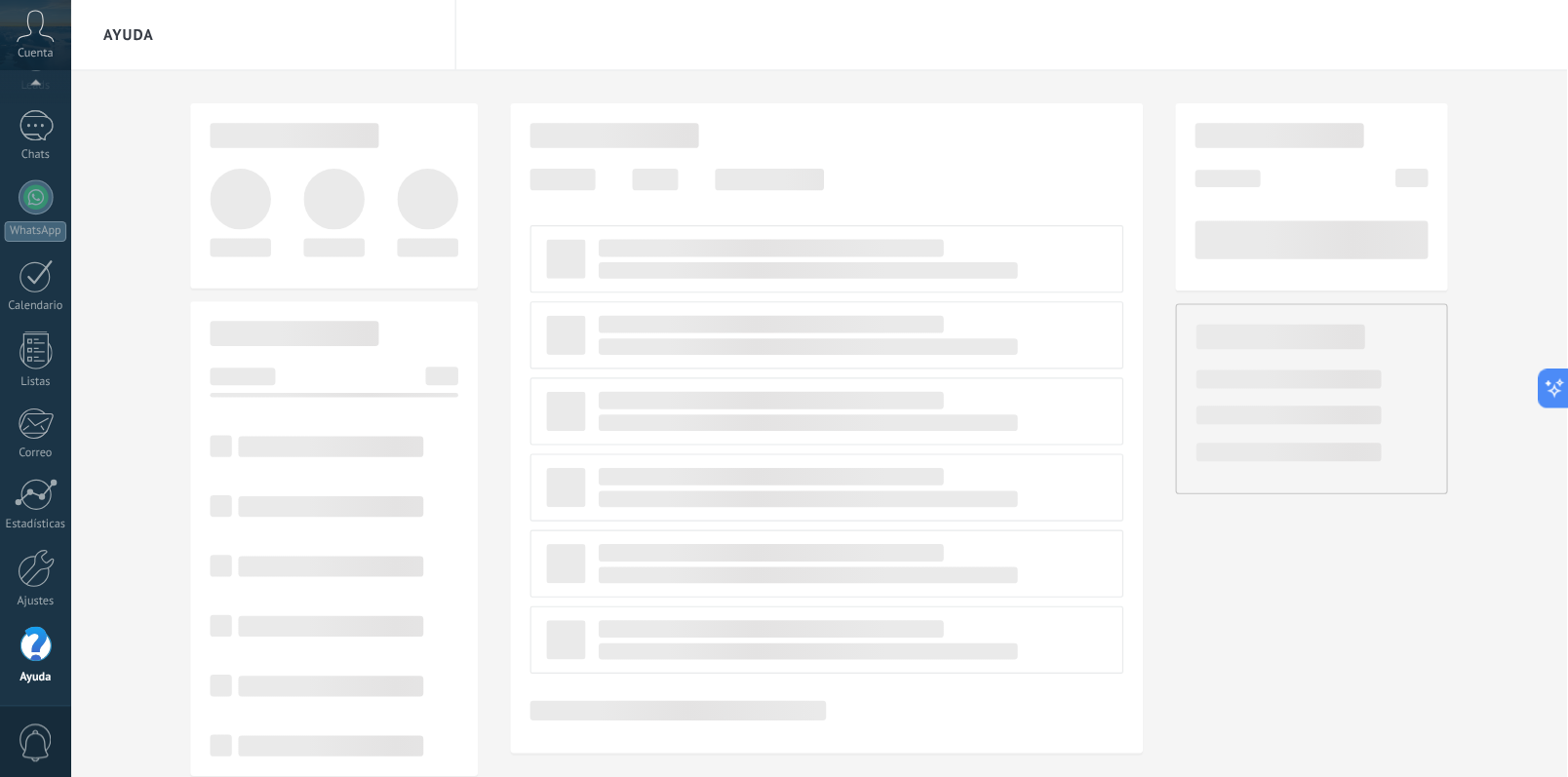 scroll, scrollTop: 116, scrollLeft: 0, axis: vertical 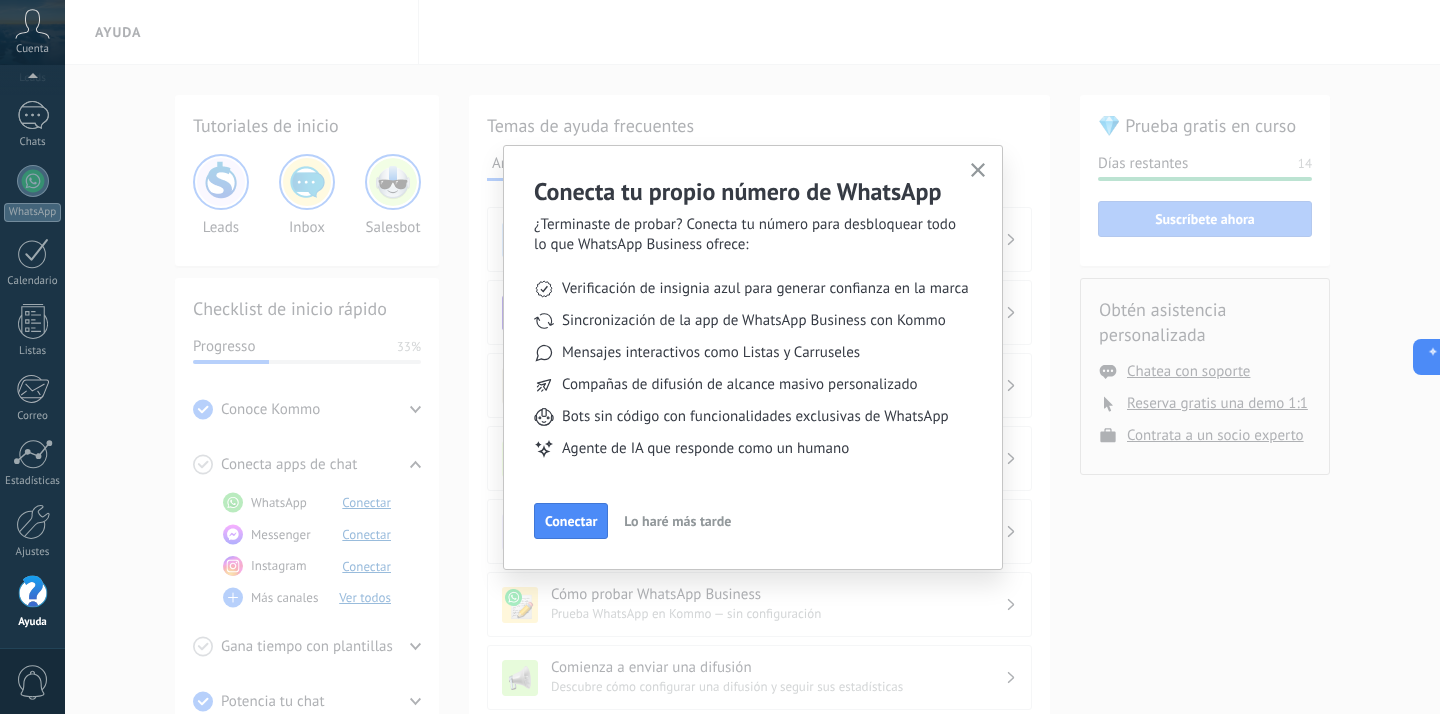 click 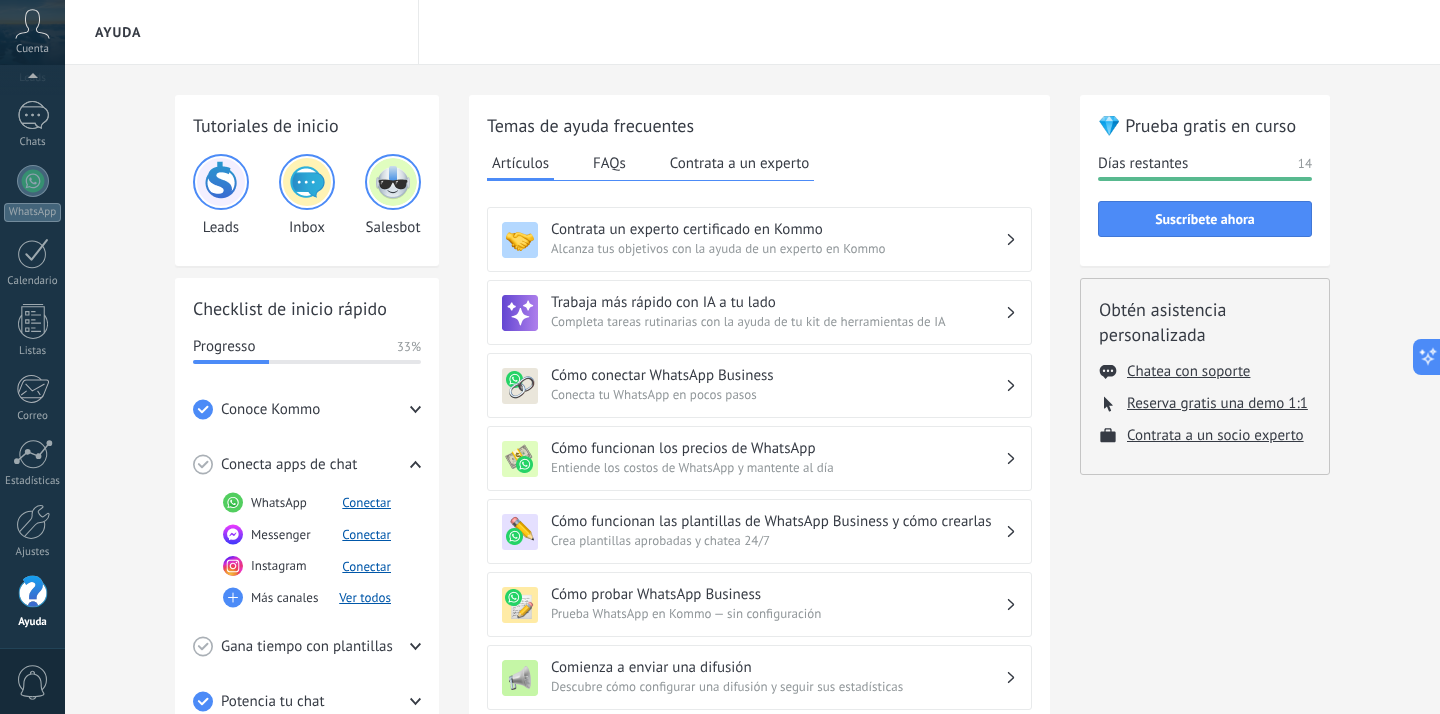 click 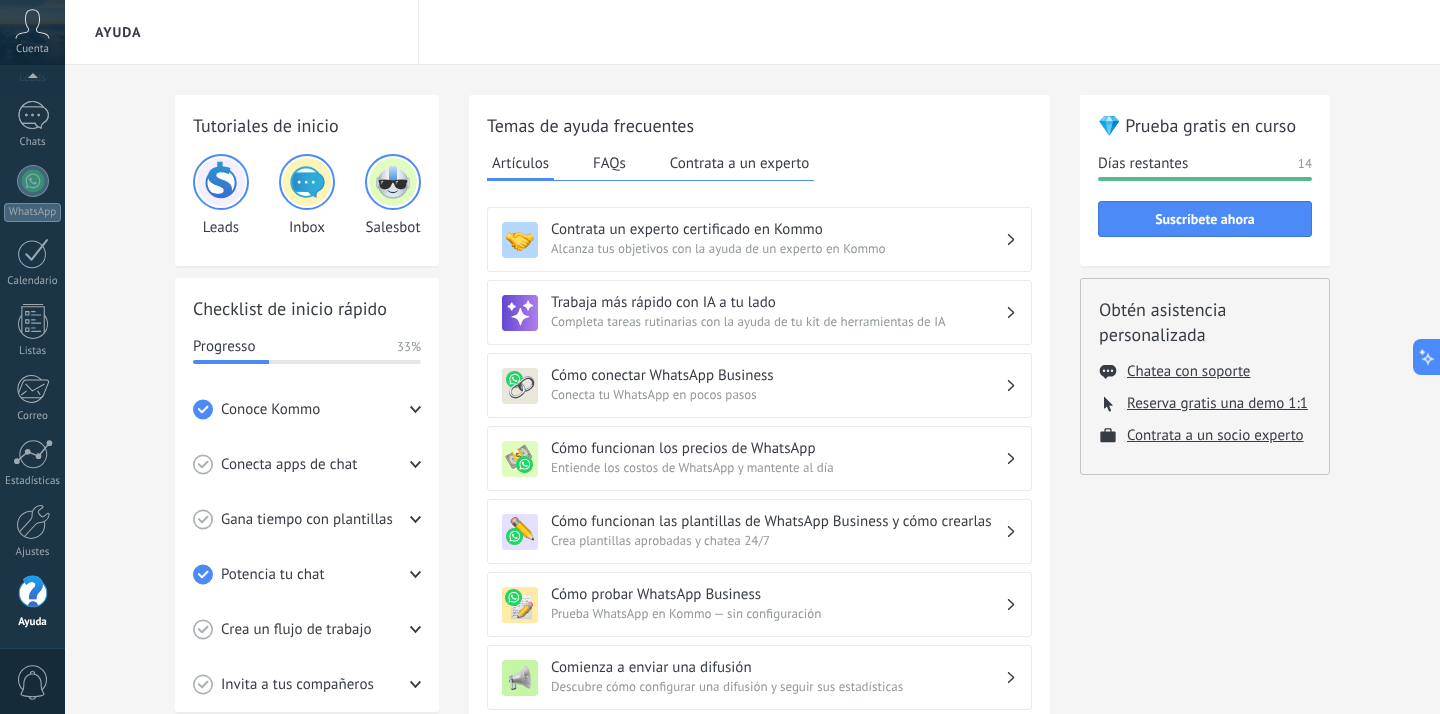 click on "Gana tiempo con plantillas" at bounding box center [307, 519] 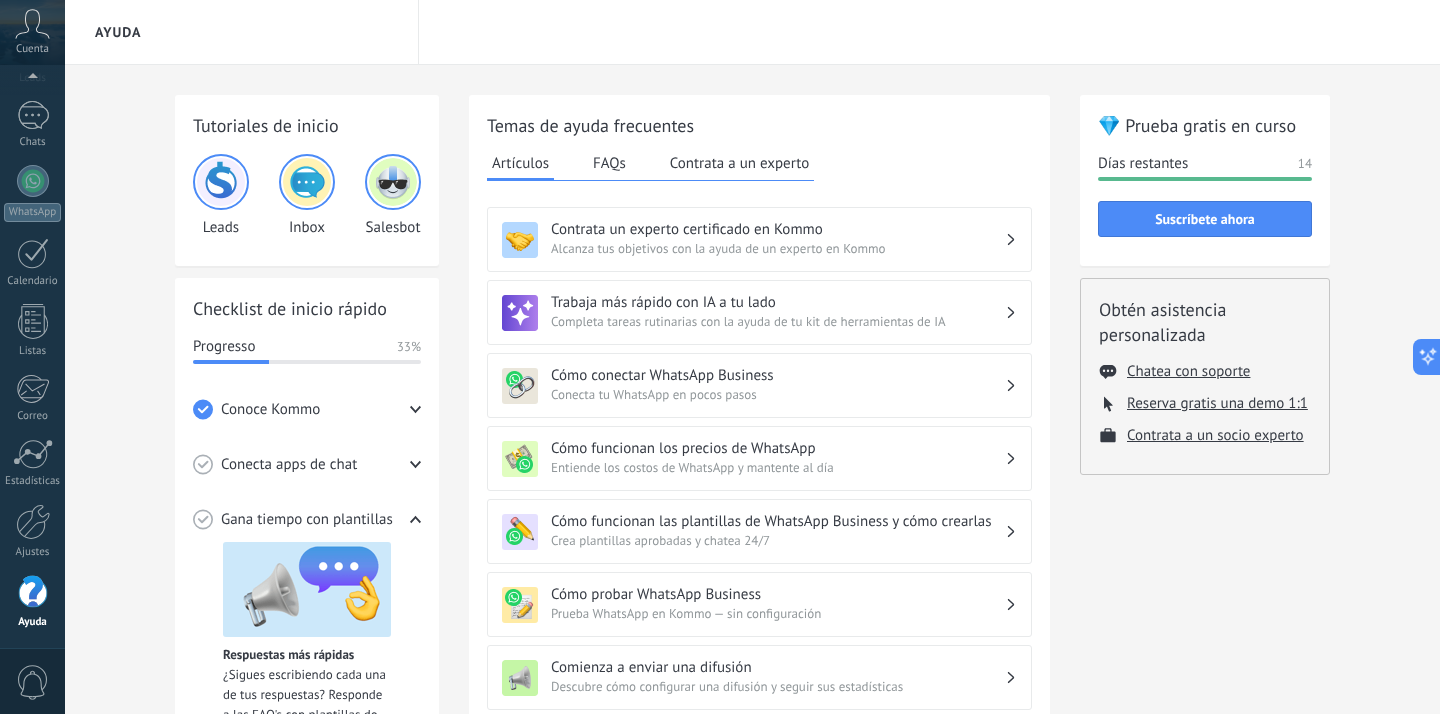 click 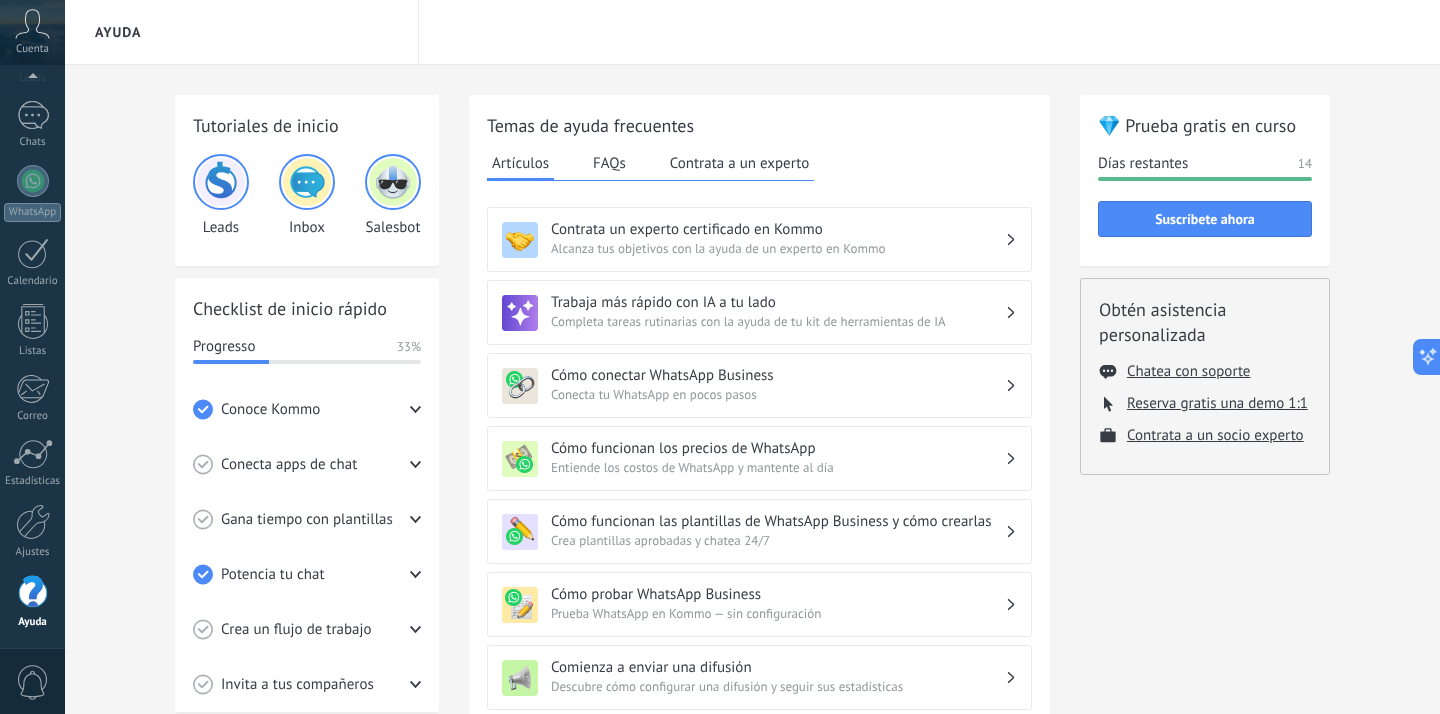 click 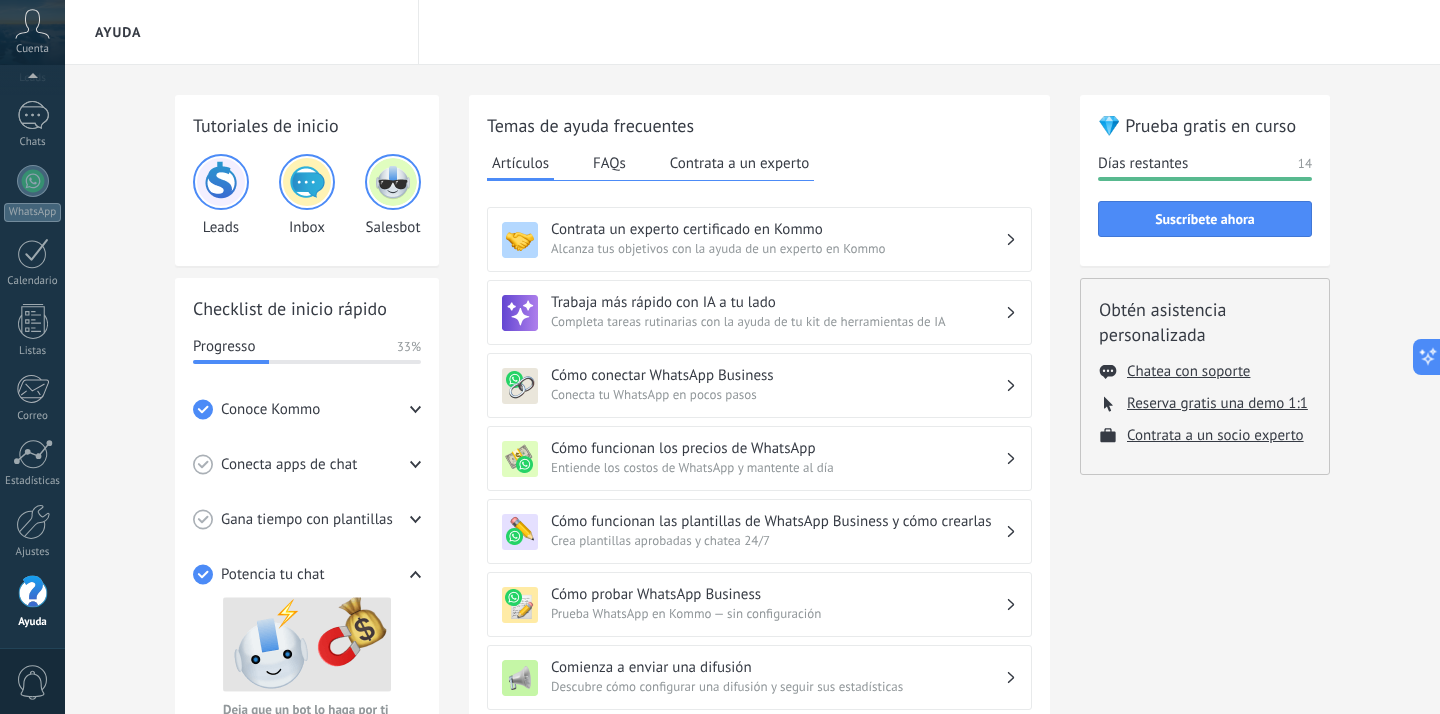 type on "**********" 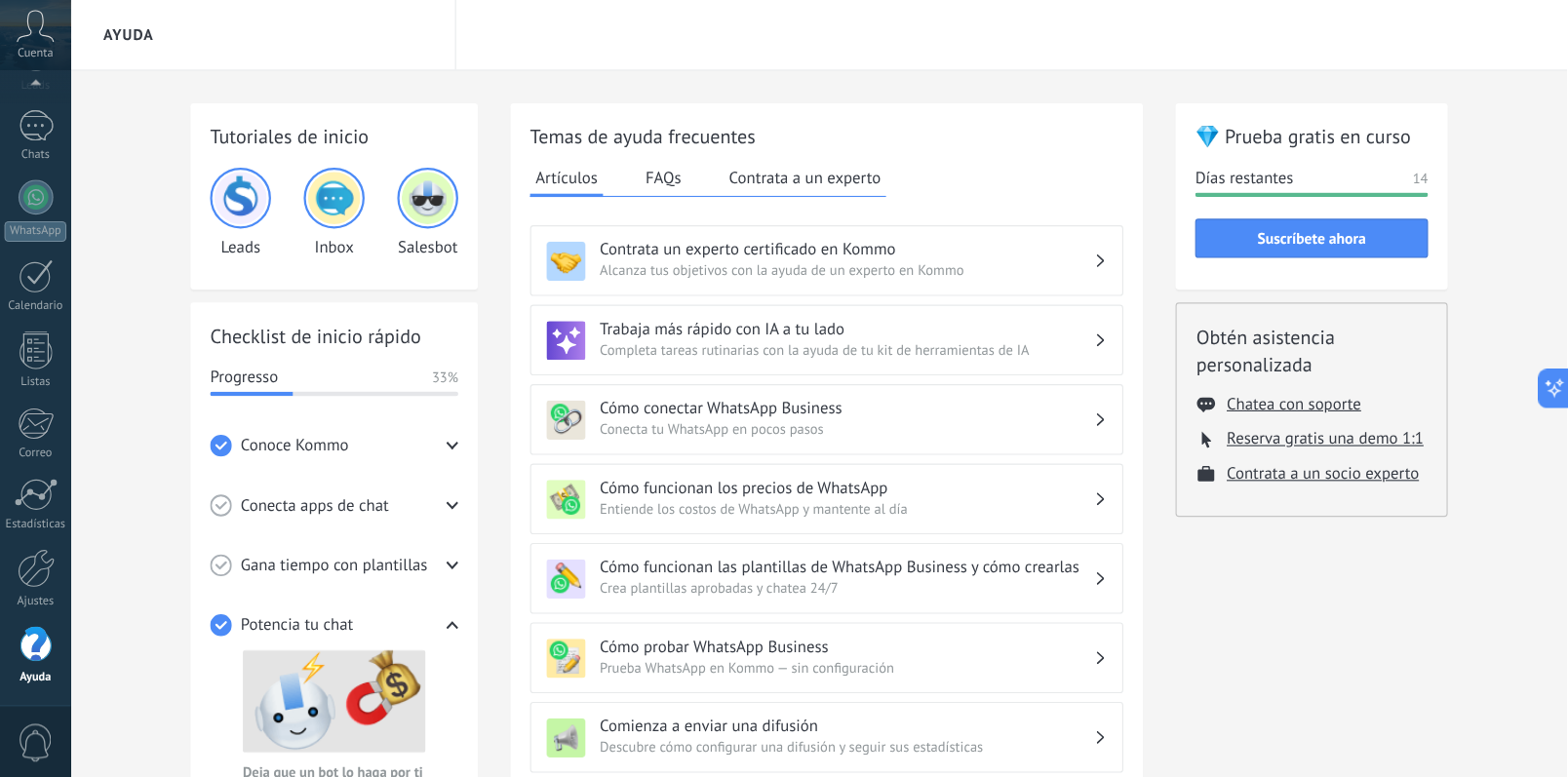 scroll, scrollTop: 34, scrollLeft: 0, axis: vertical 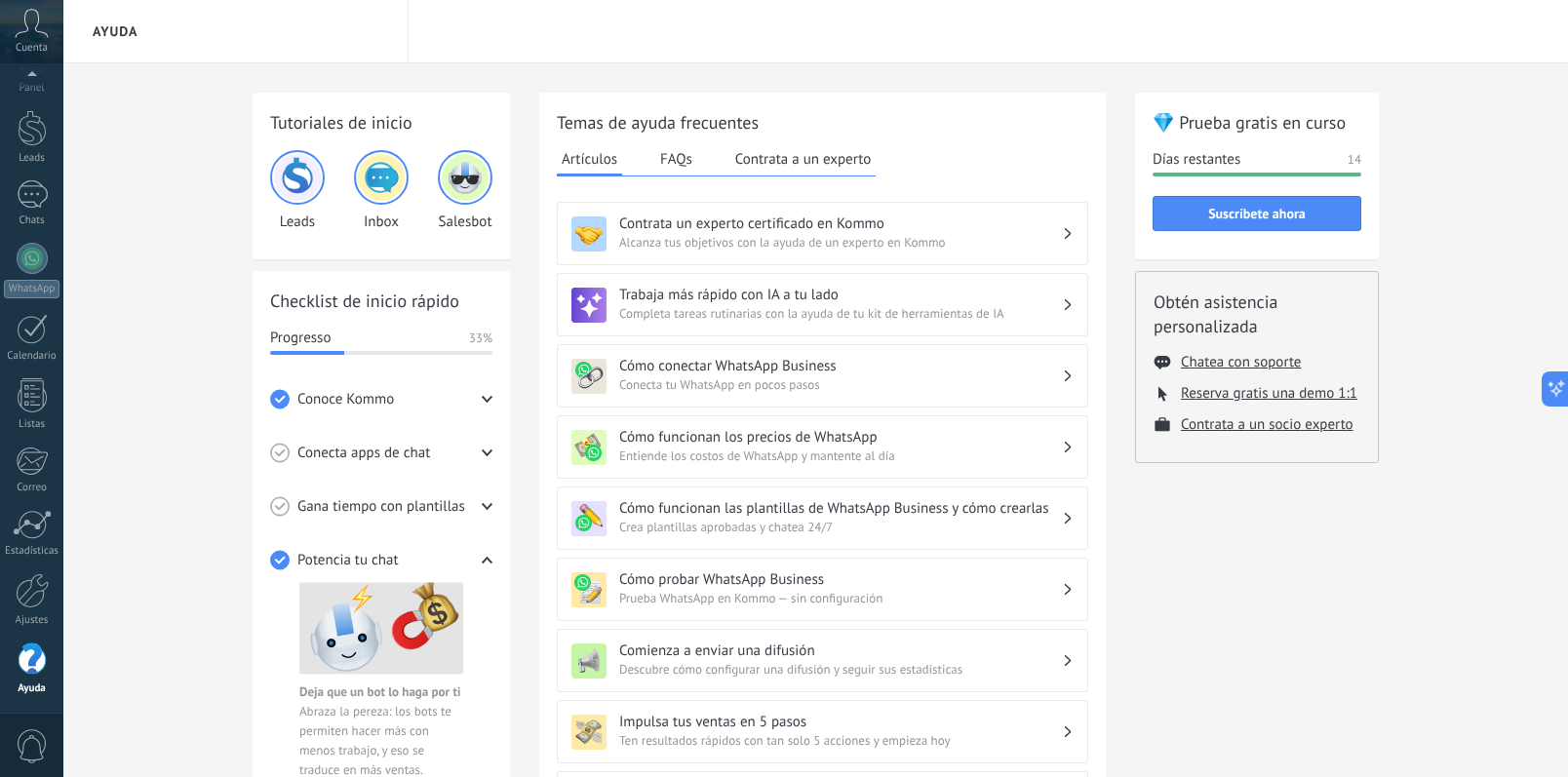 click at bounding box center (381, 628) 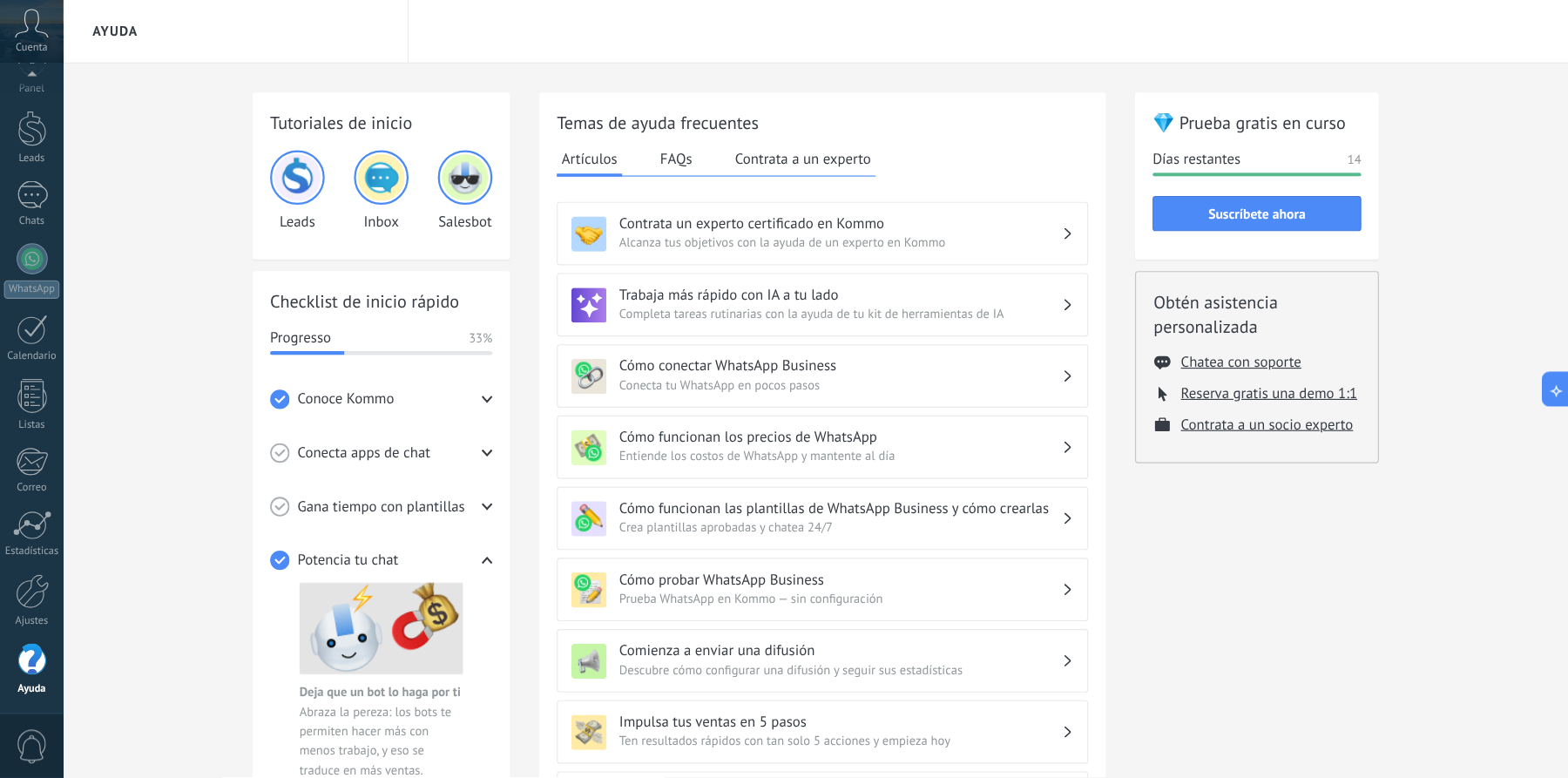 scroll, scrollTop: 52, scrollLeft: 0, axis: vertical 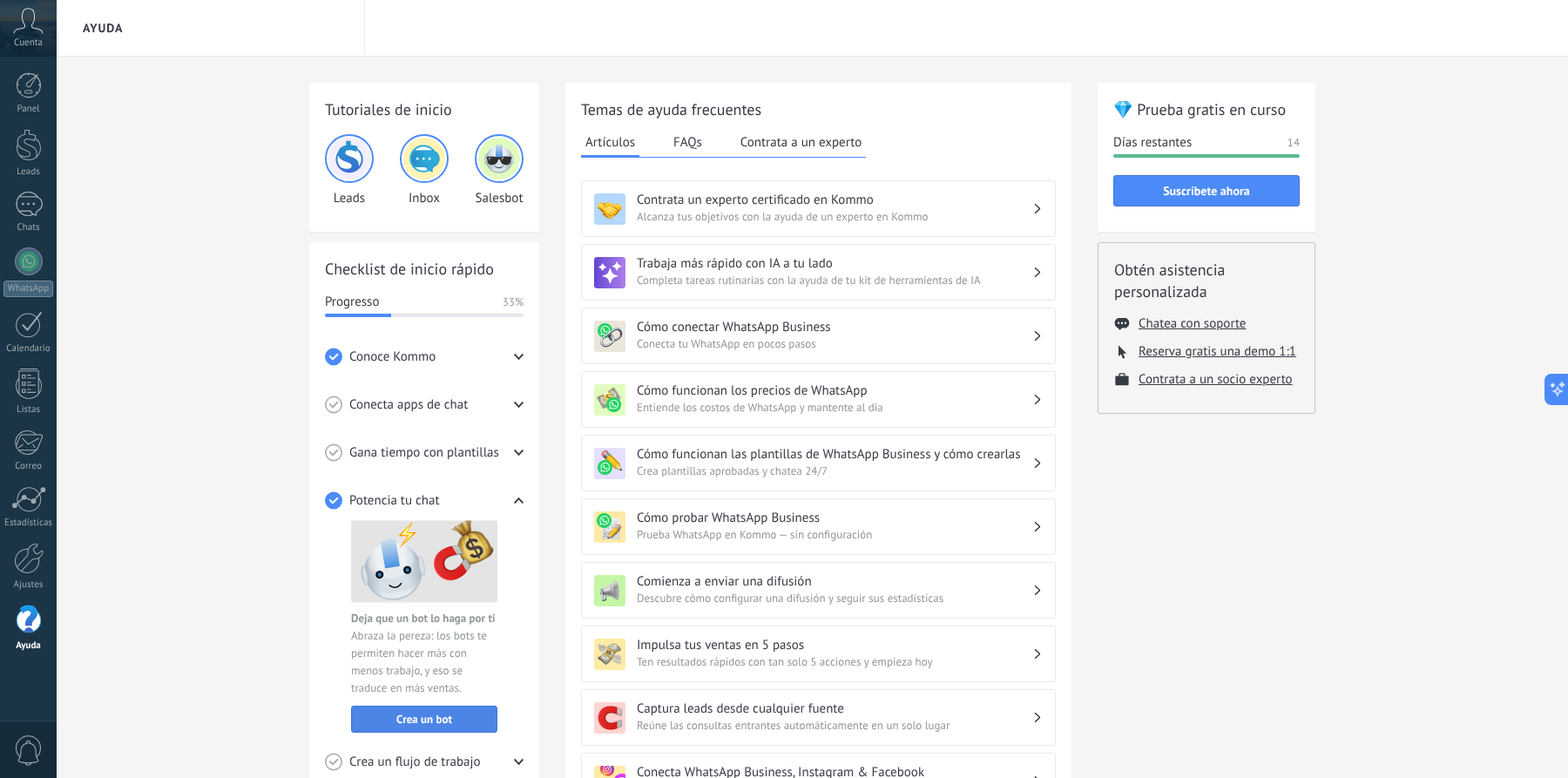 click on "Crea un bot" at bounding box center [424, 720] 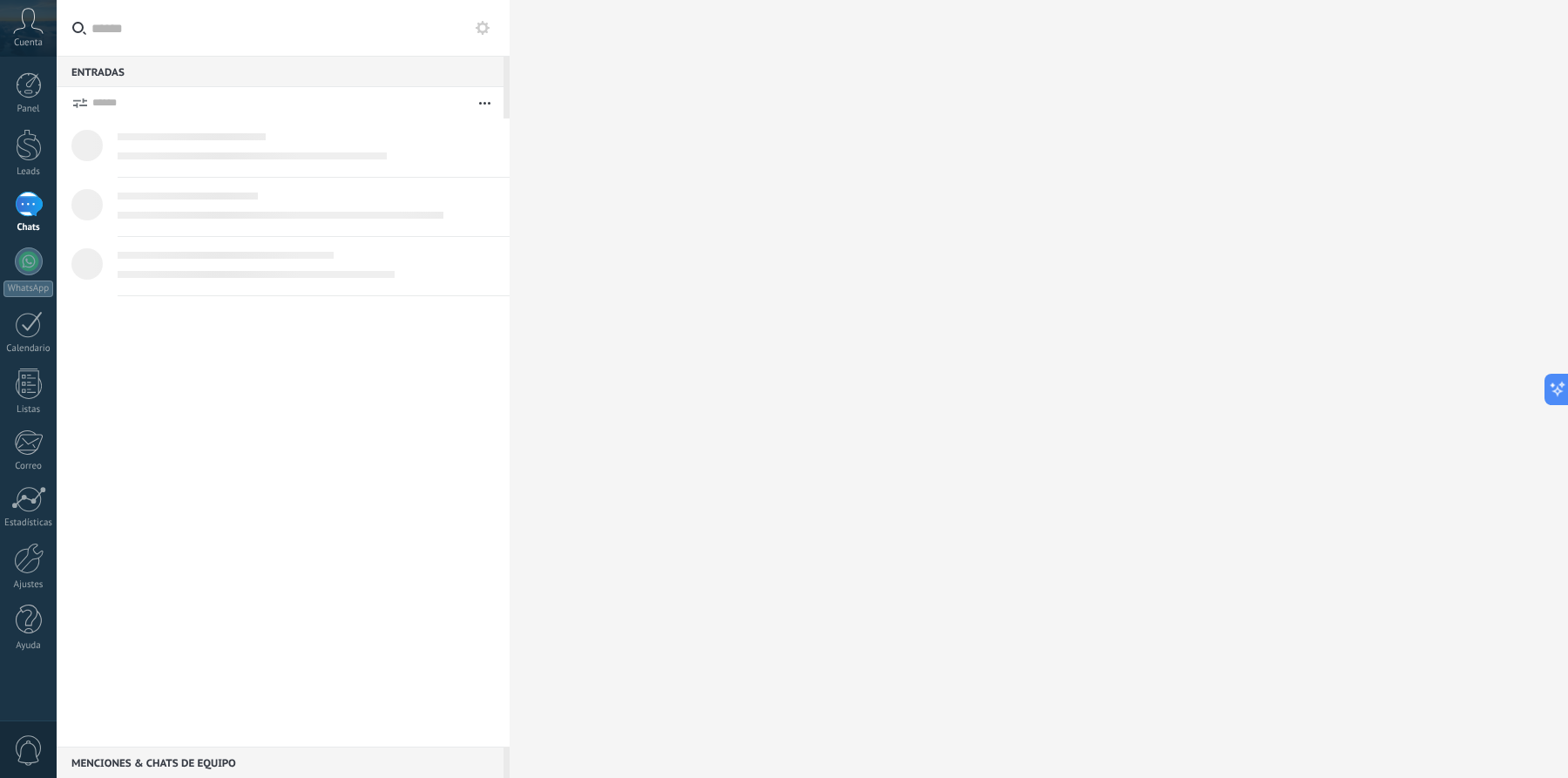 scroll, scrollTop: 52, scrollLeft: 0, axis: vertical 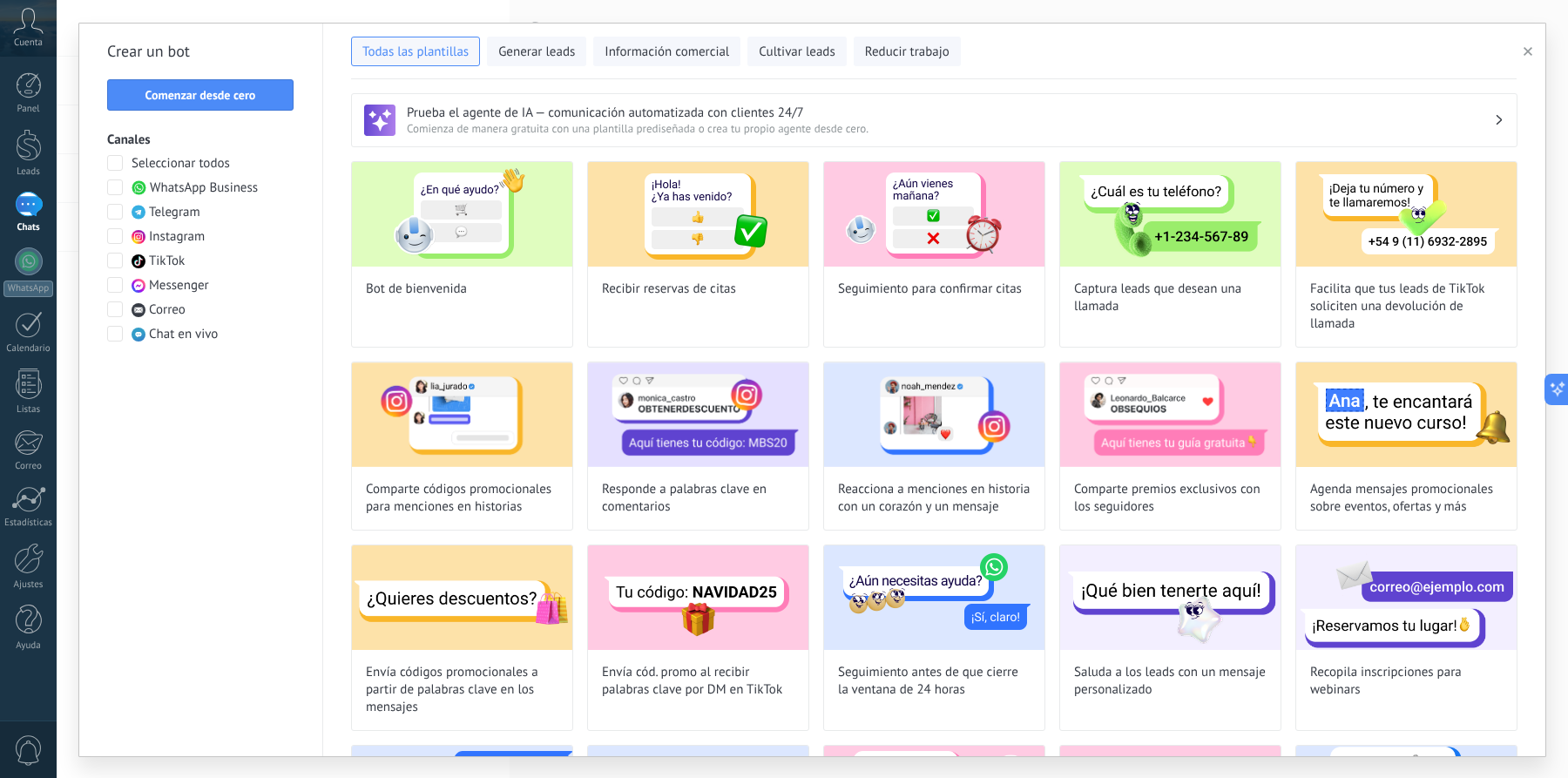 click on "Prueba el agente de IA — comunicación automatizada con clientes 24/7" at bounding box center [950, 112] 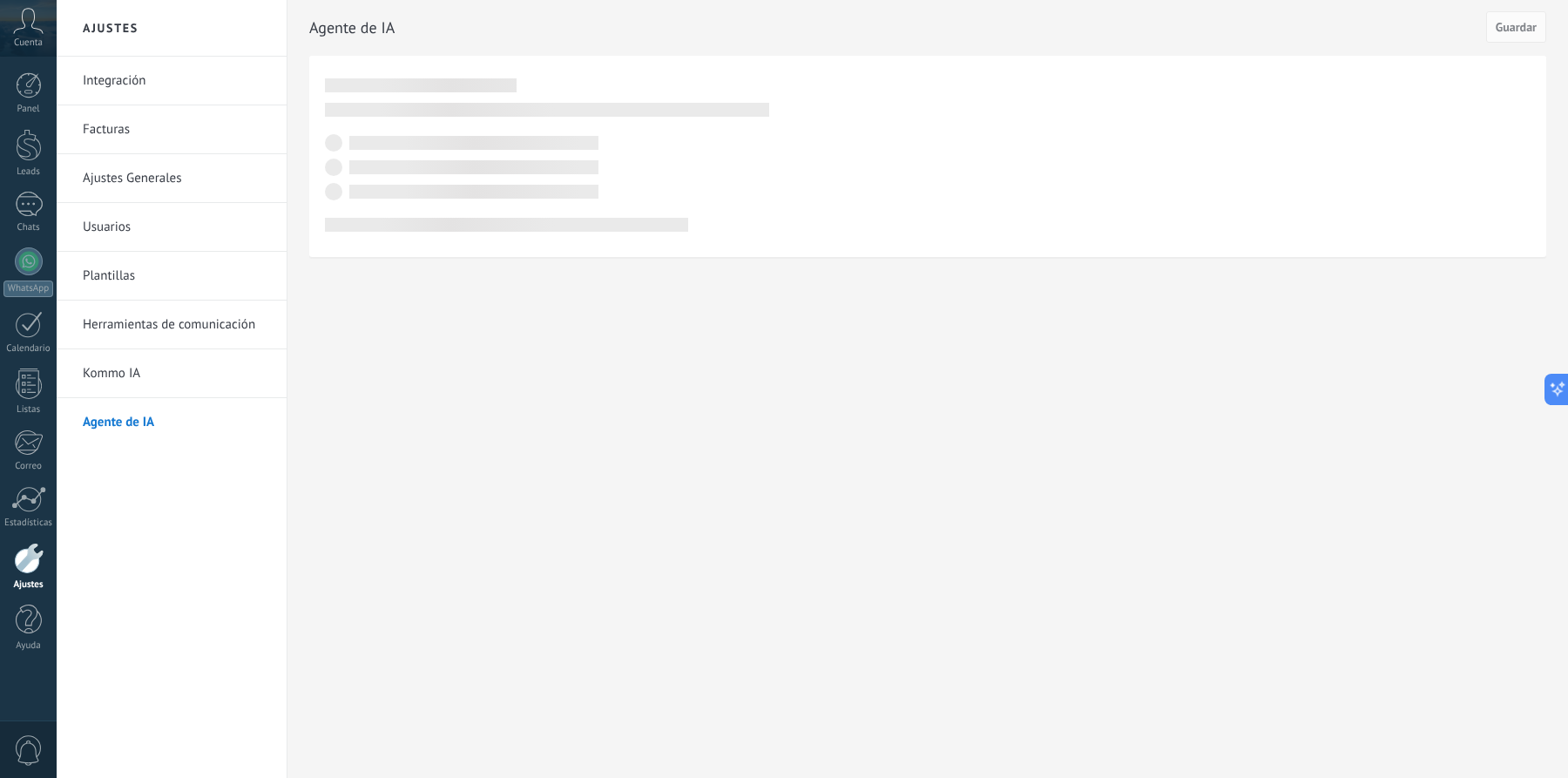 scroll, scrollTop: 52, scrollLeft: 0, axis: vertical 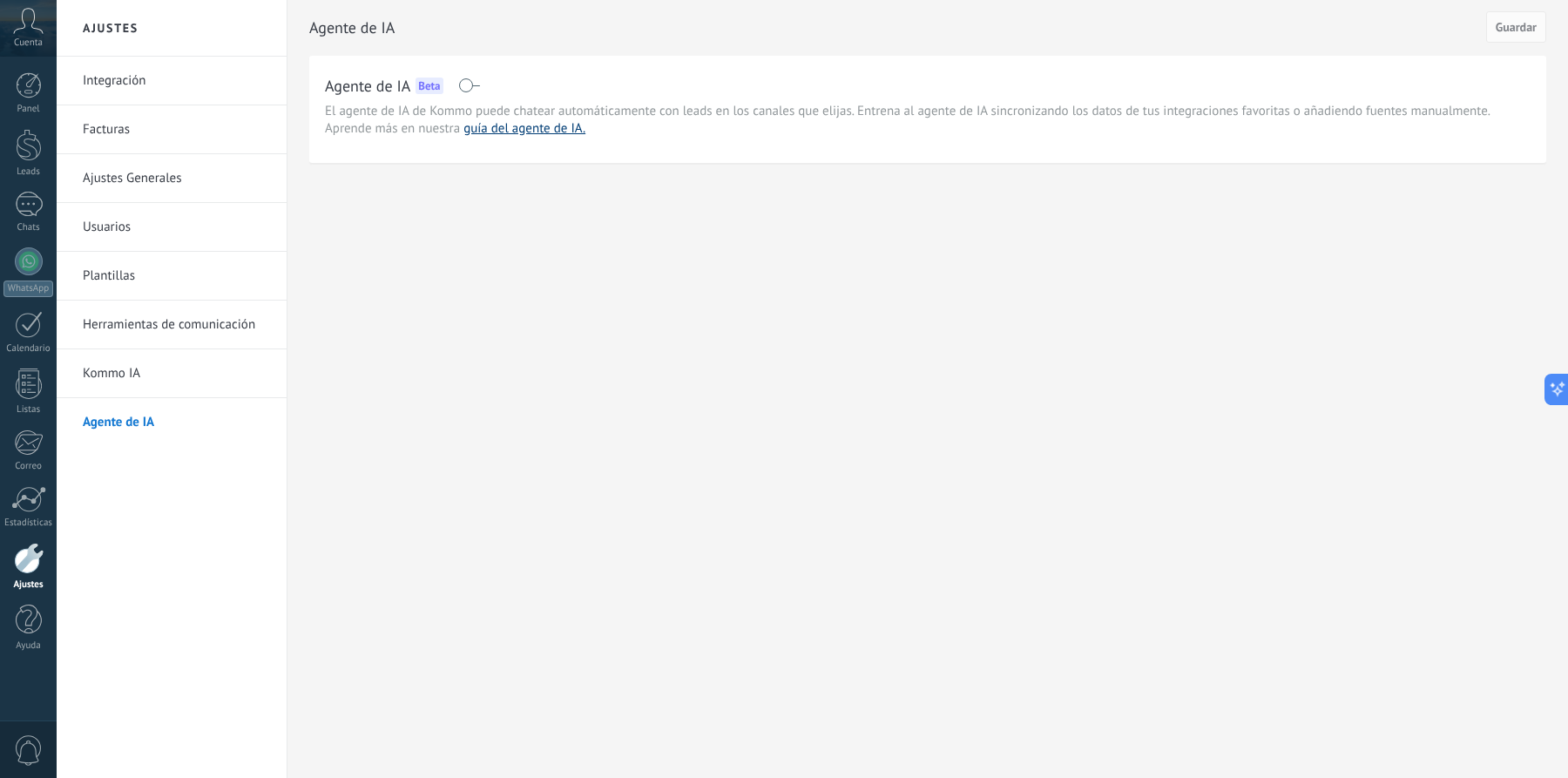 click on "guía del agente de IA." at bounding box center (524, 128) 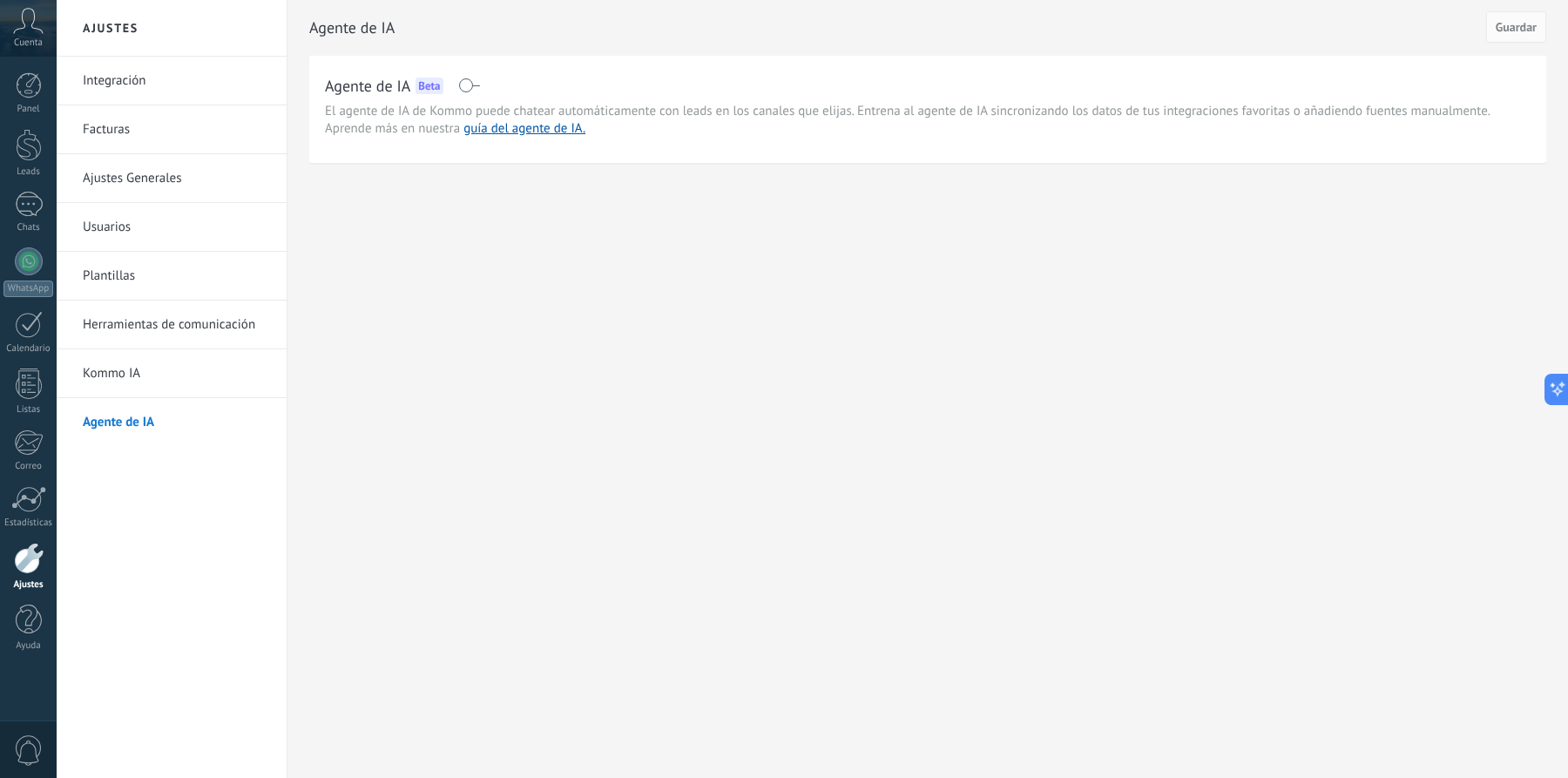 click at bounding box center (469, 85) 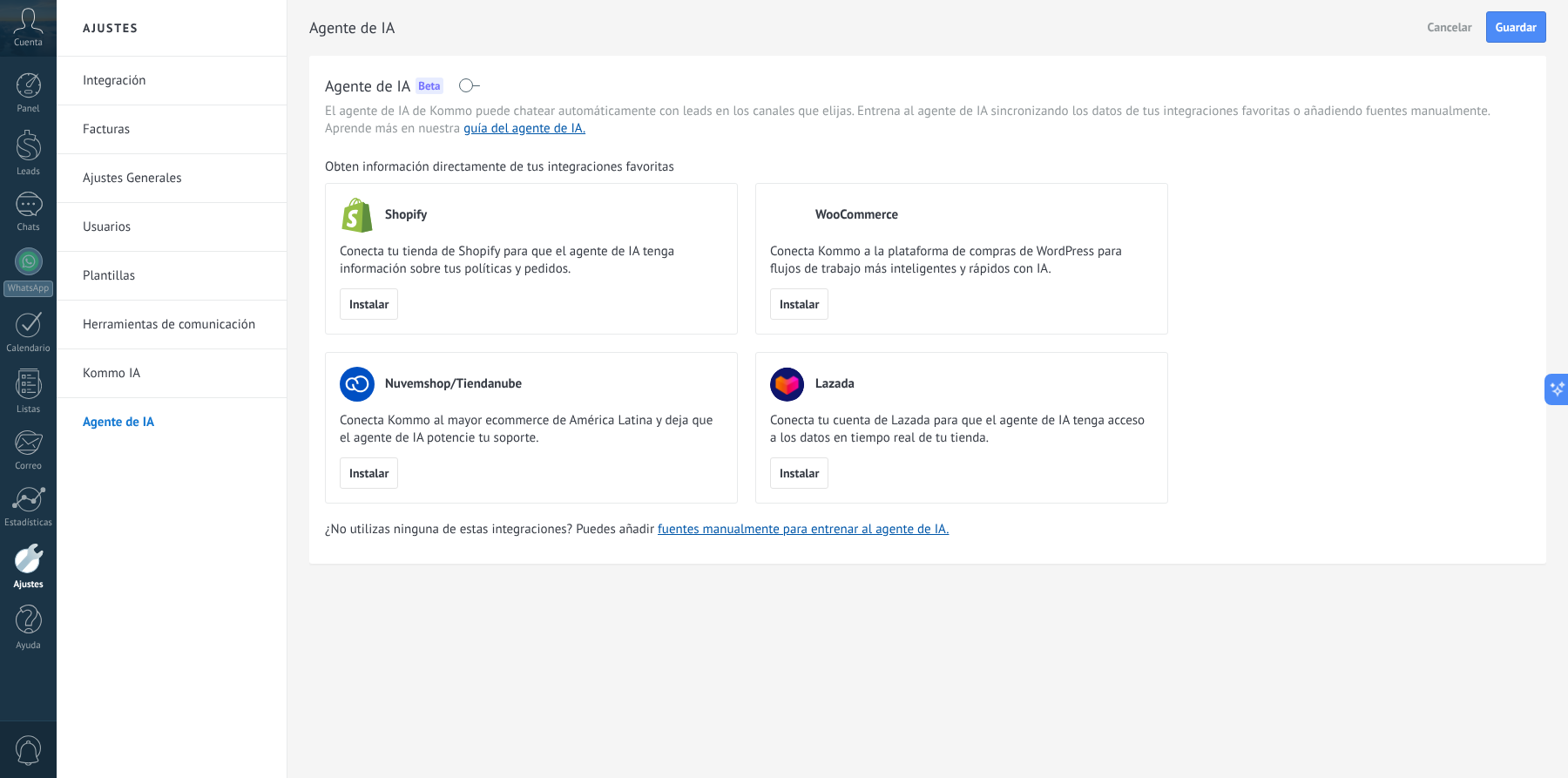 click at bounding box center [469, 85] 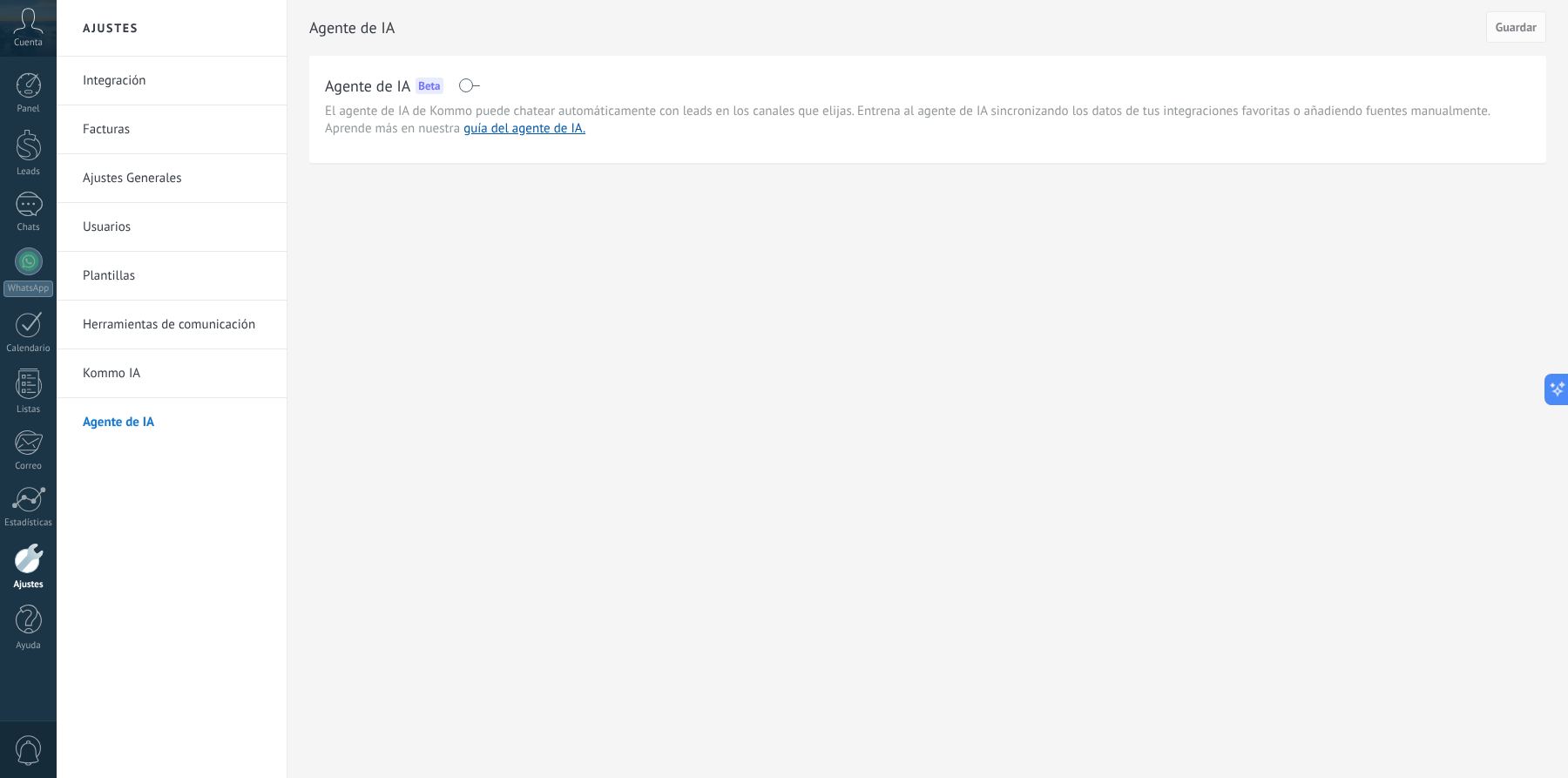 click on "Kommo IA" at bounding box center [176, 374] 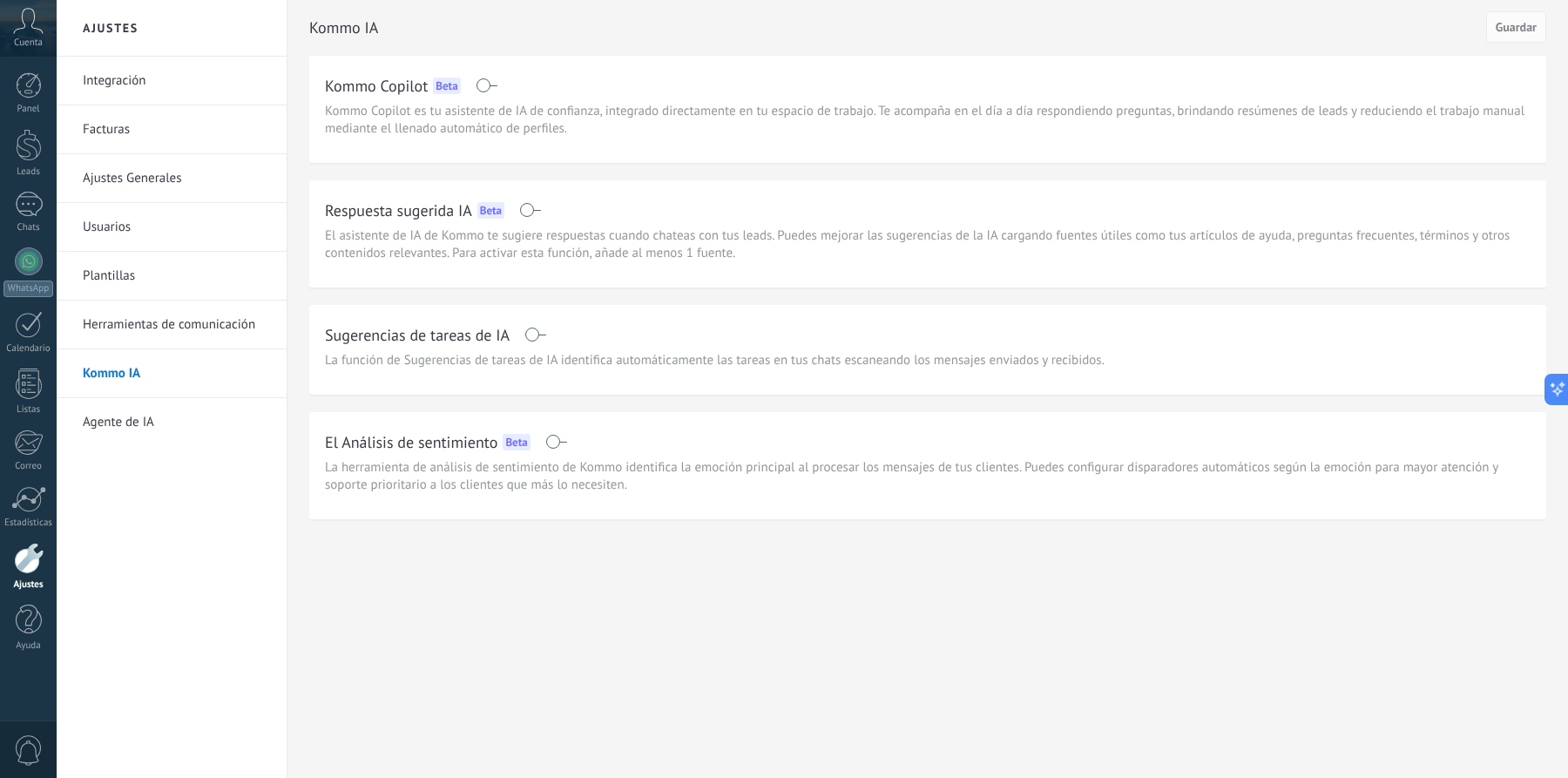 click on "Integración" at bounding box center (176, 81) 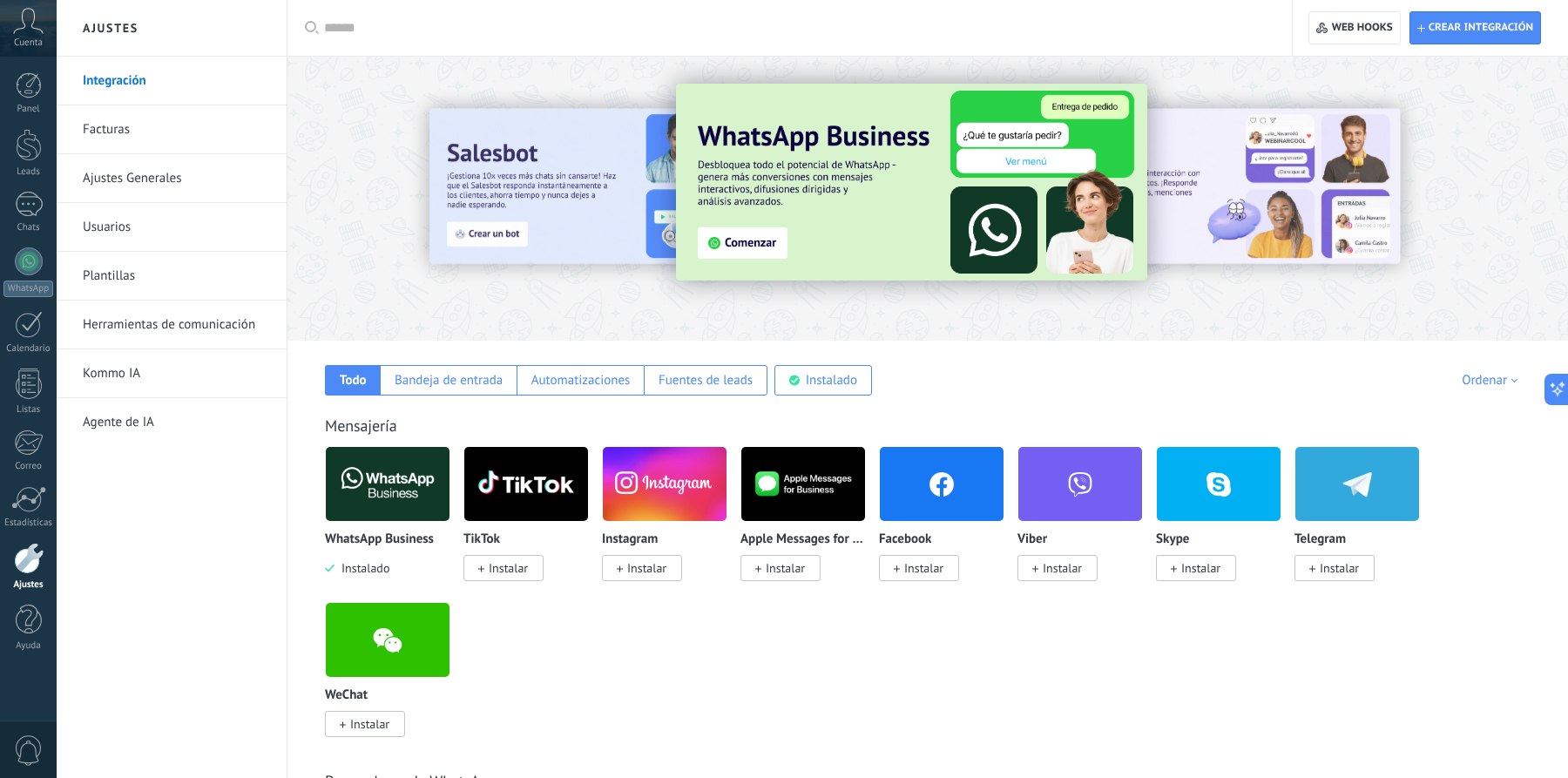 click on "Herramientas de comunicación" at bounding box center [176, 325] 